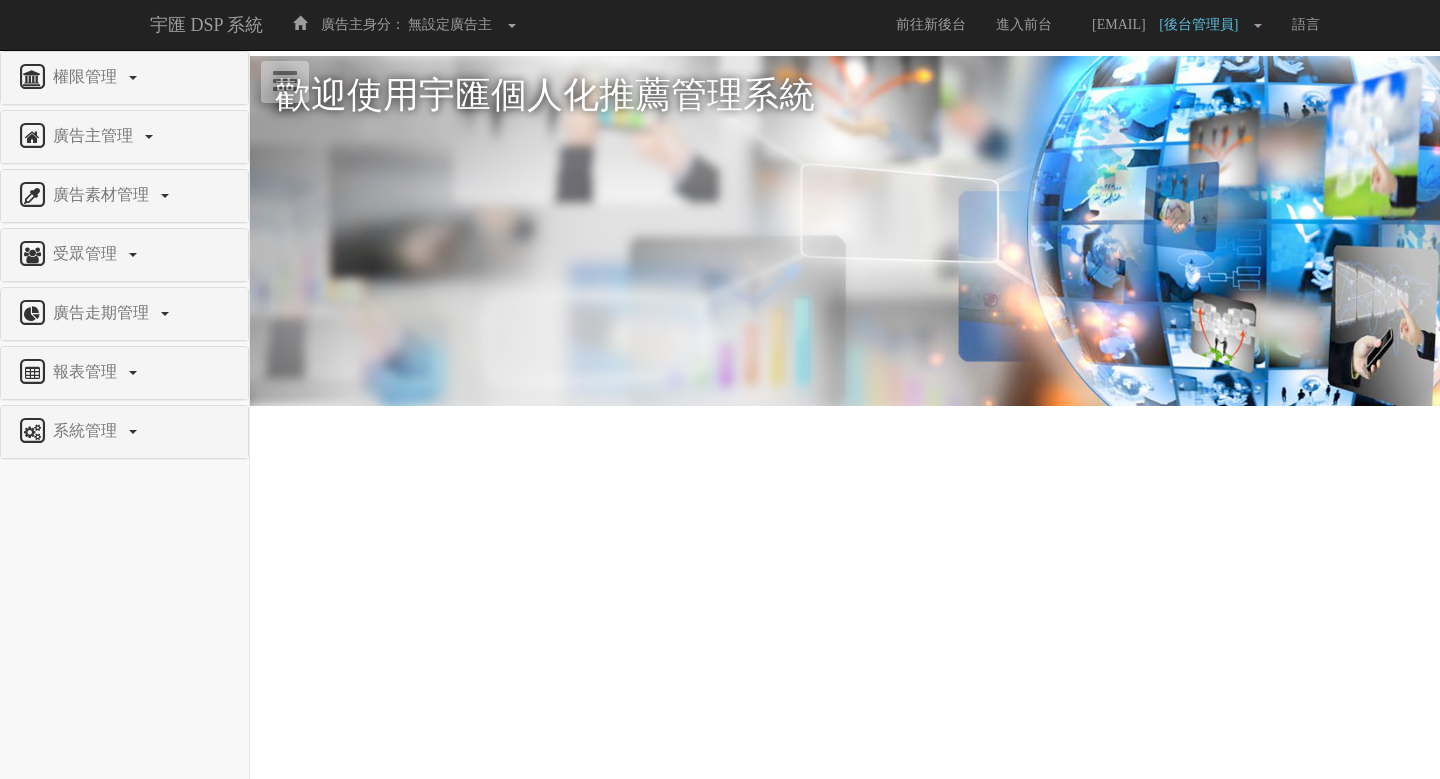 scroll, scrollTop: 0, scrollLeft: 0, axis: both 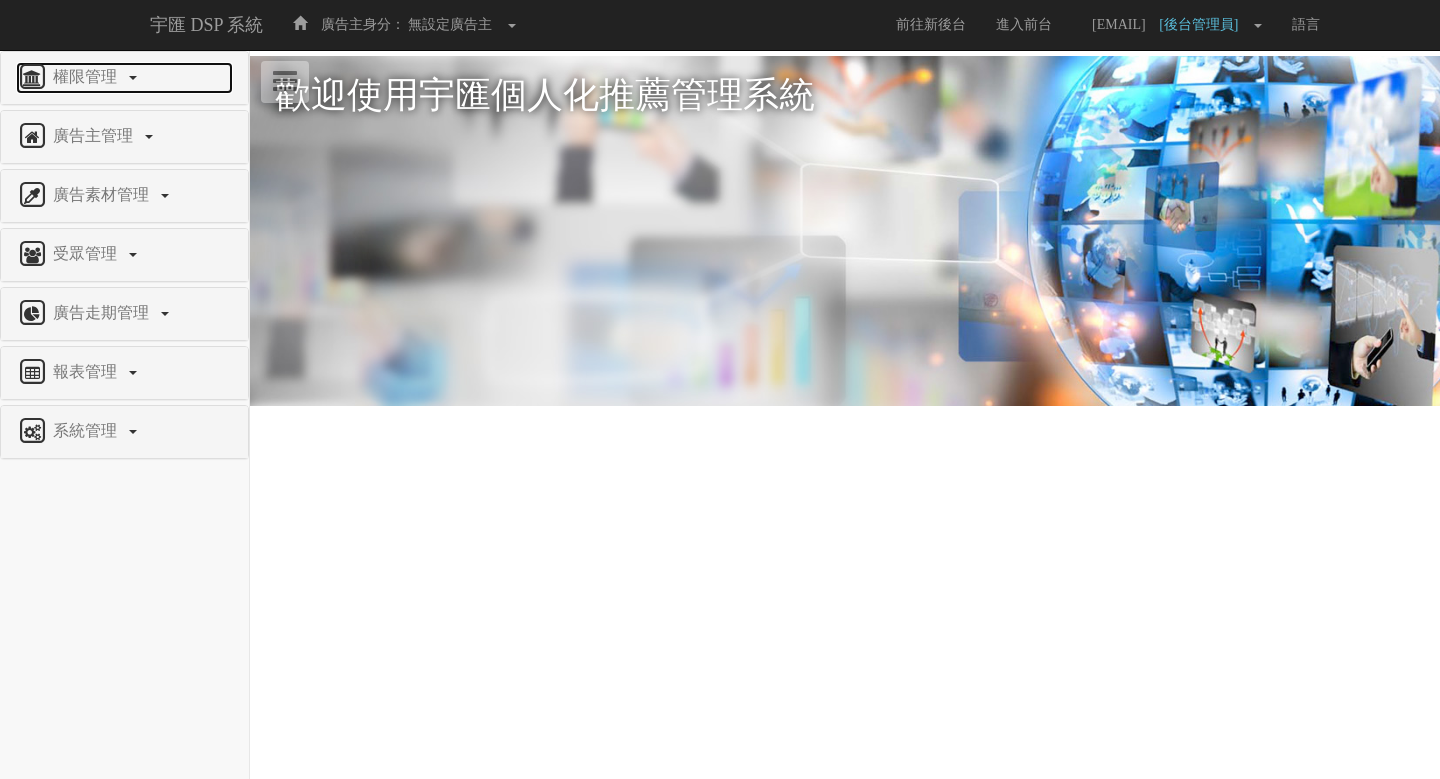 click on "權限管理" at bounding box center [87, 76] 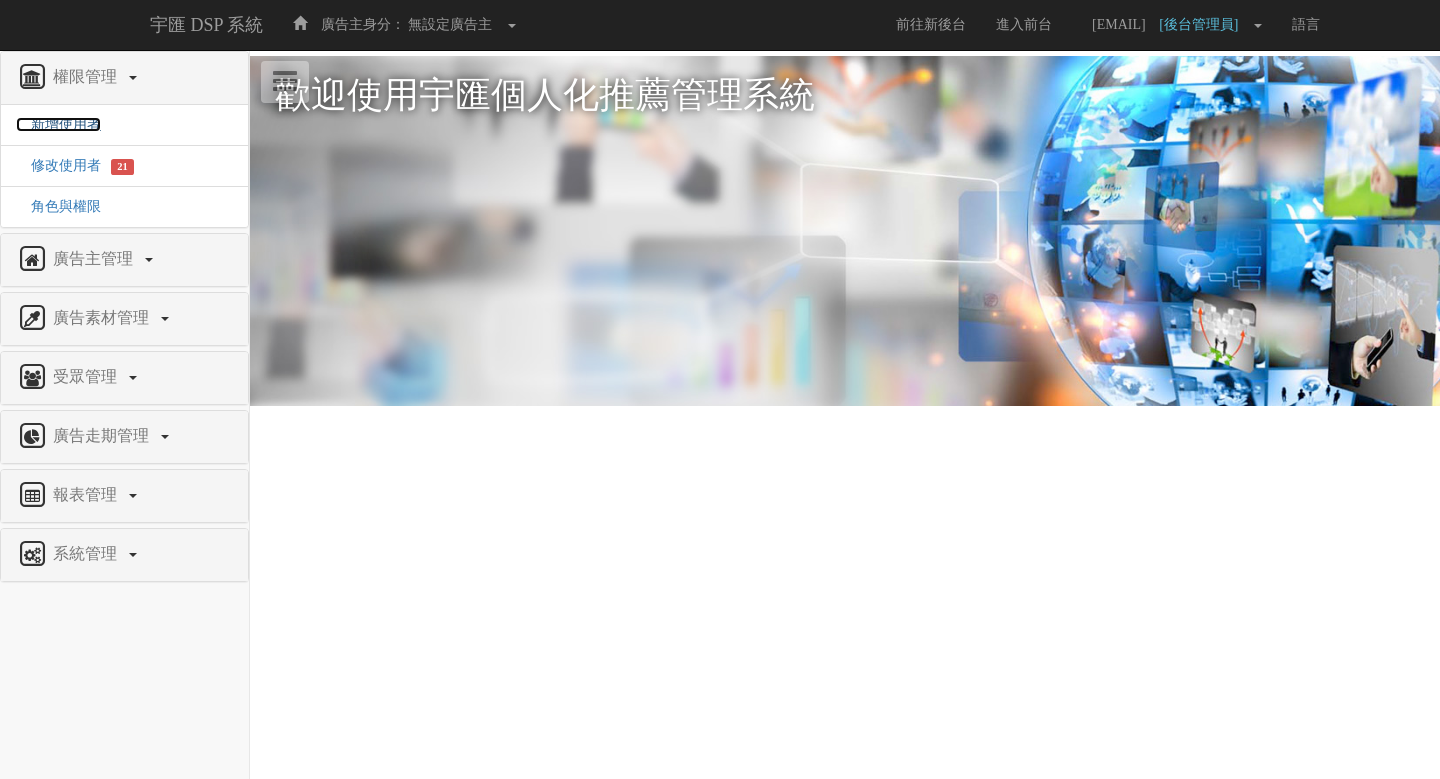 click on "新增使用者" at bounding box center (58, 124) 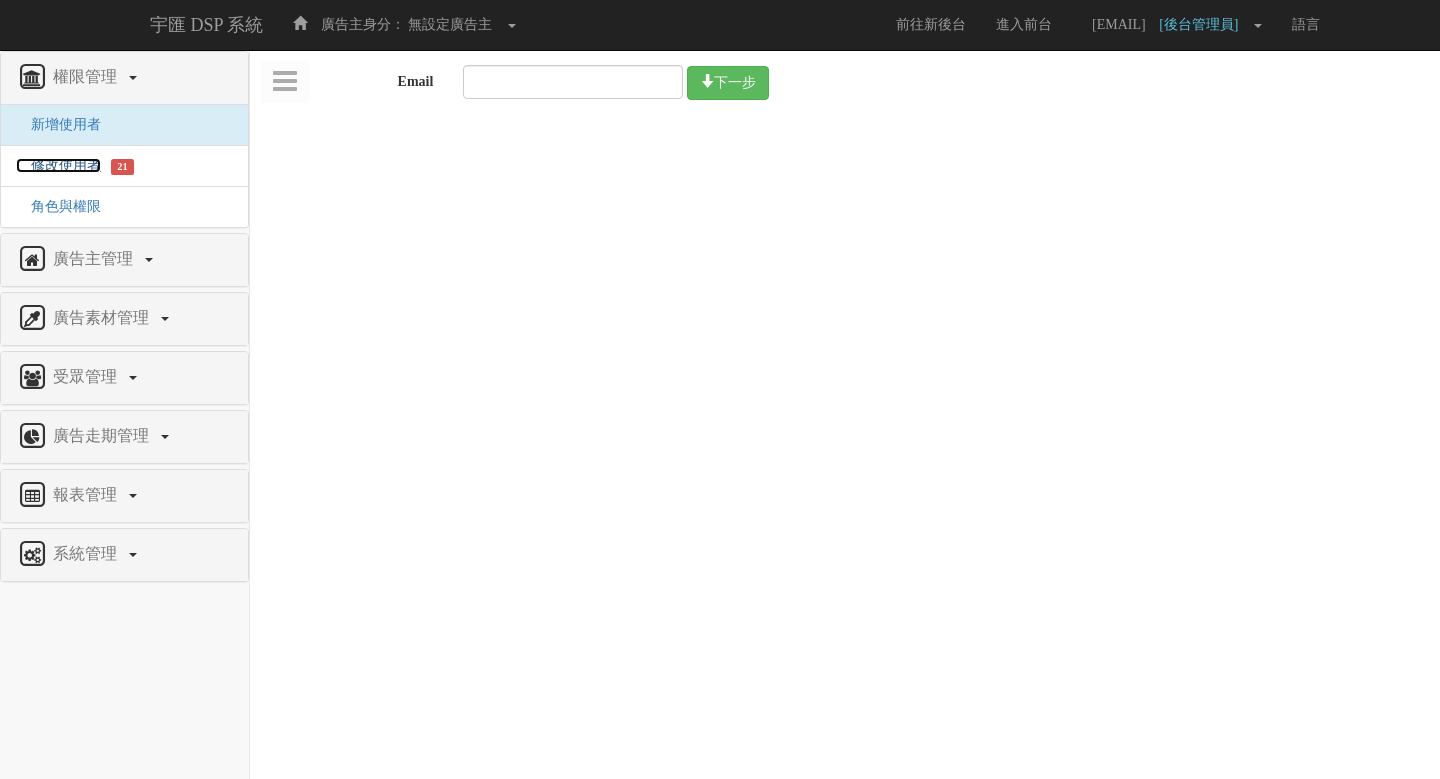 scroll, scrollTop: 0, scrollLeft: 0, axis: both 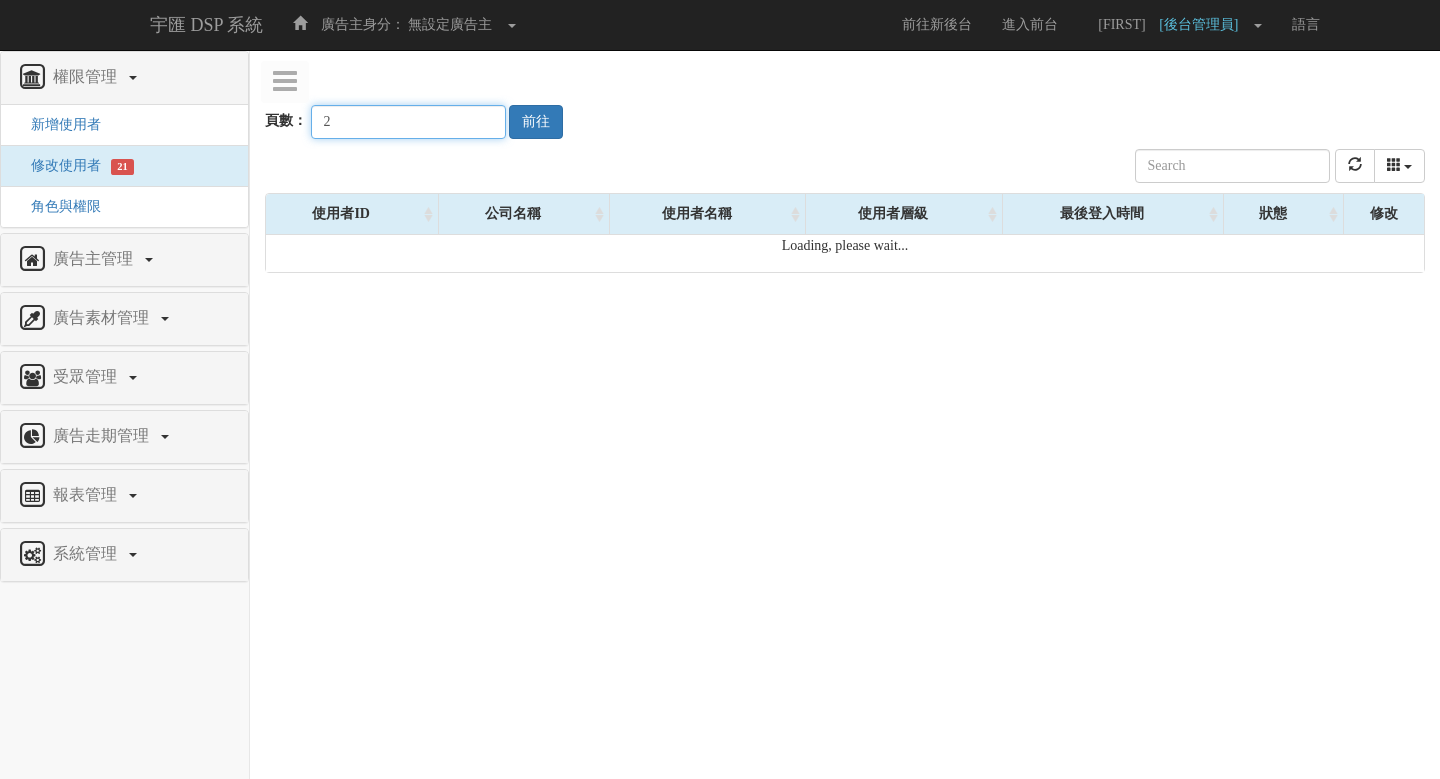 type on "2" 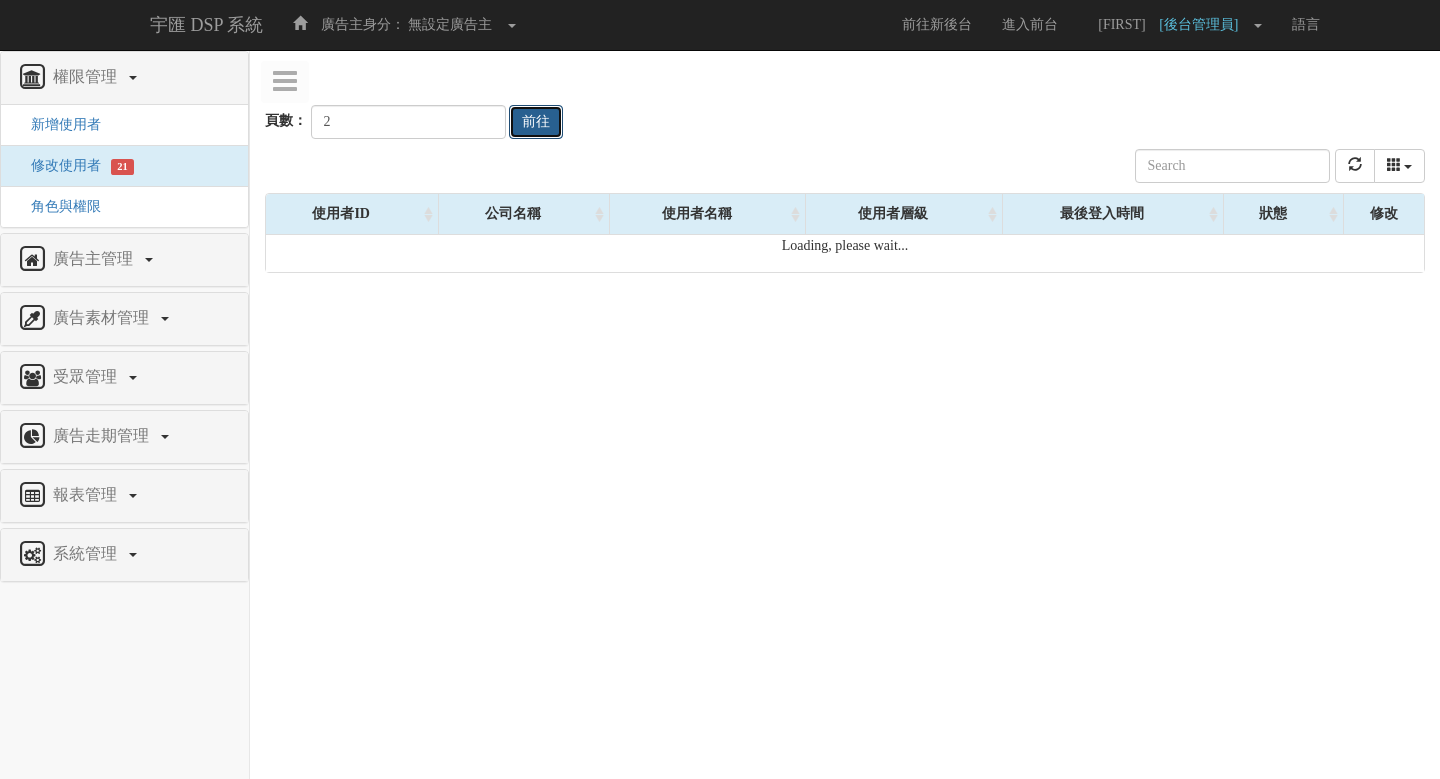click on "前往" at bounding box center [536, 122] 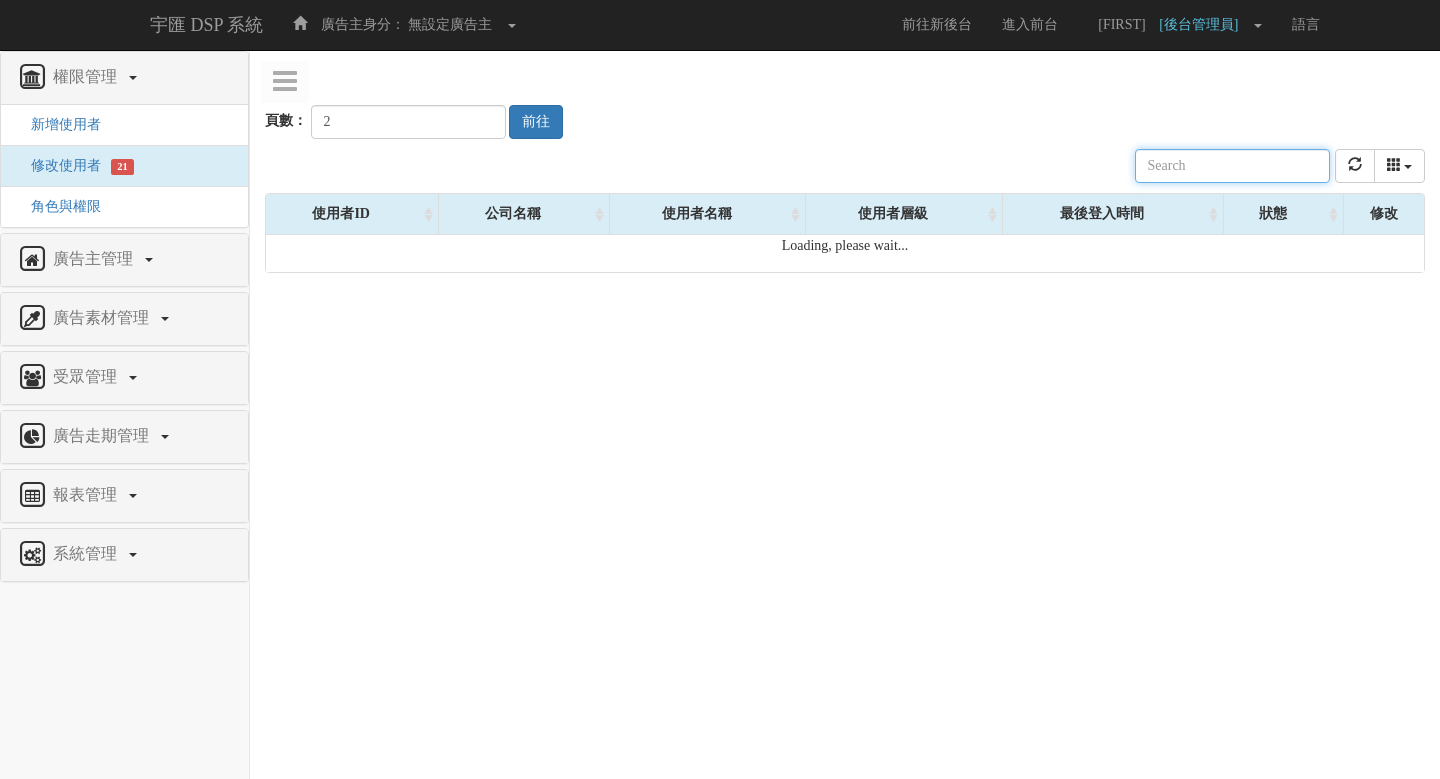 click at bounding box center [1232, 166] 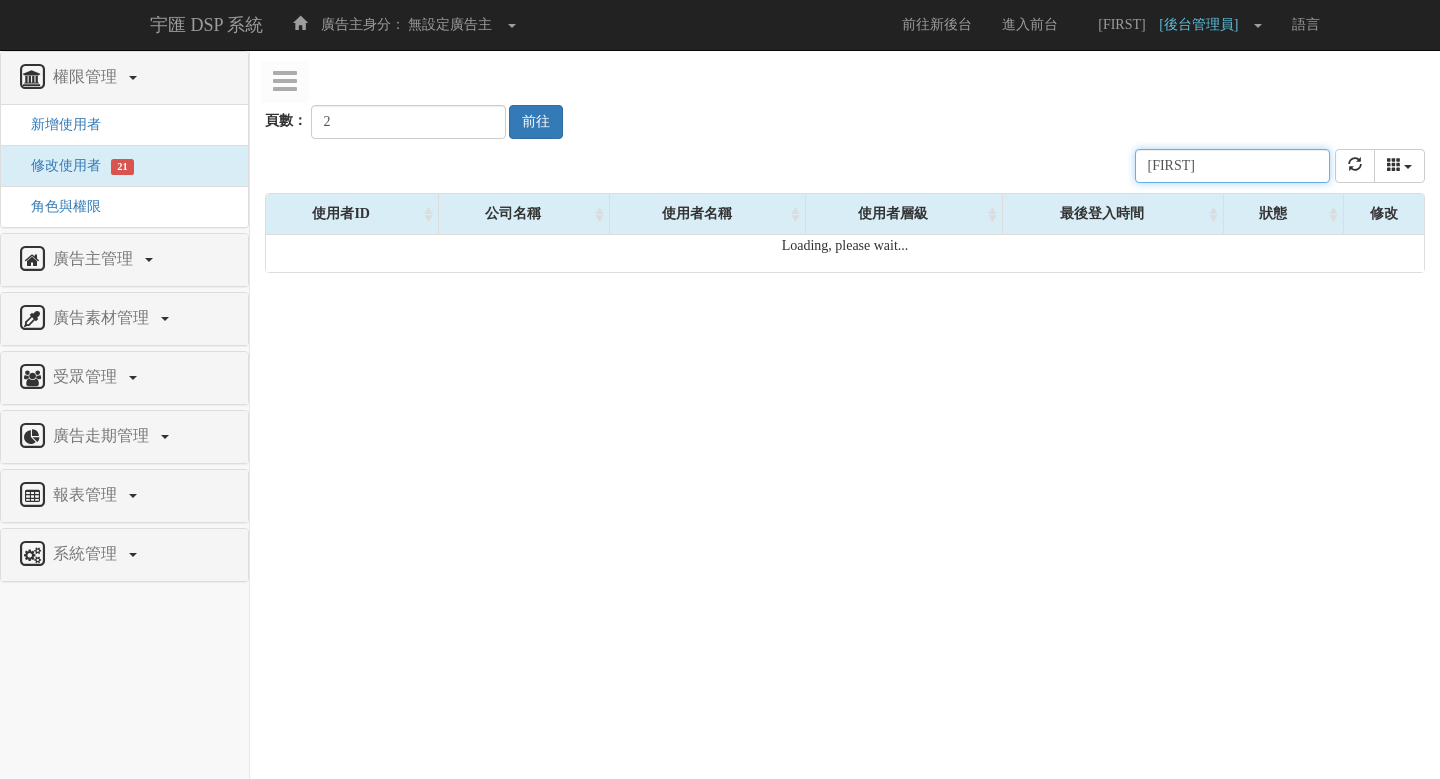 type on "ㄗ" 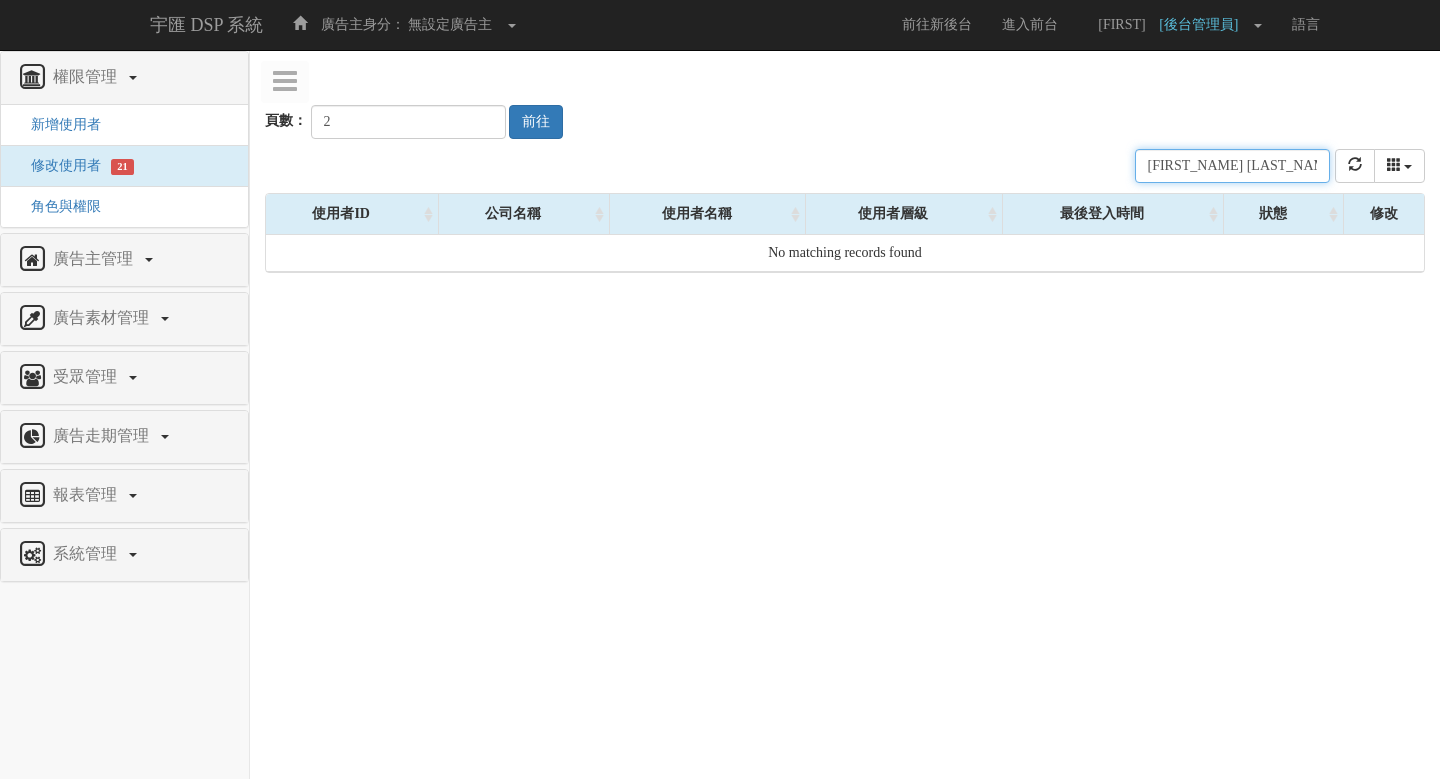 type on "[FIRST]" 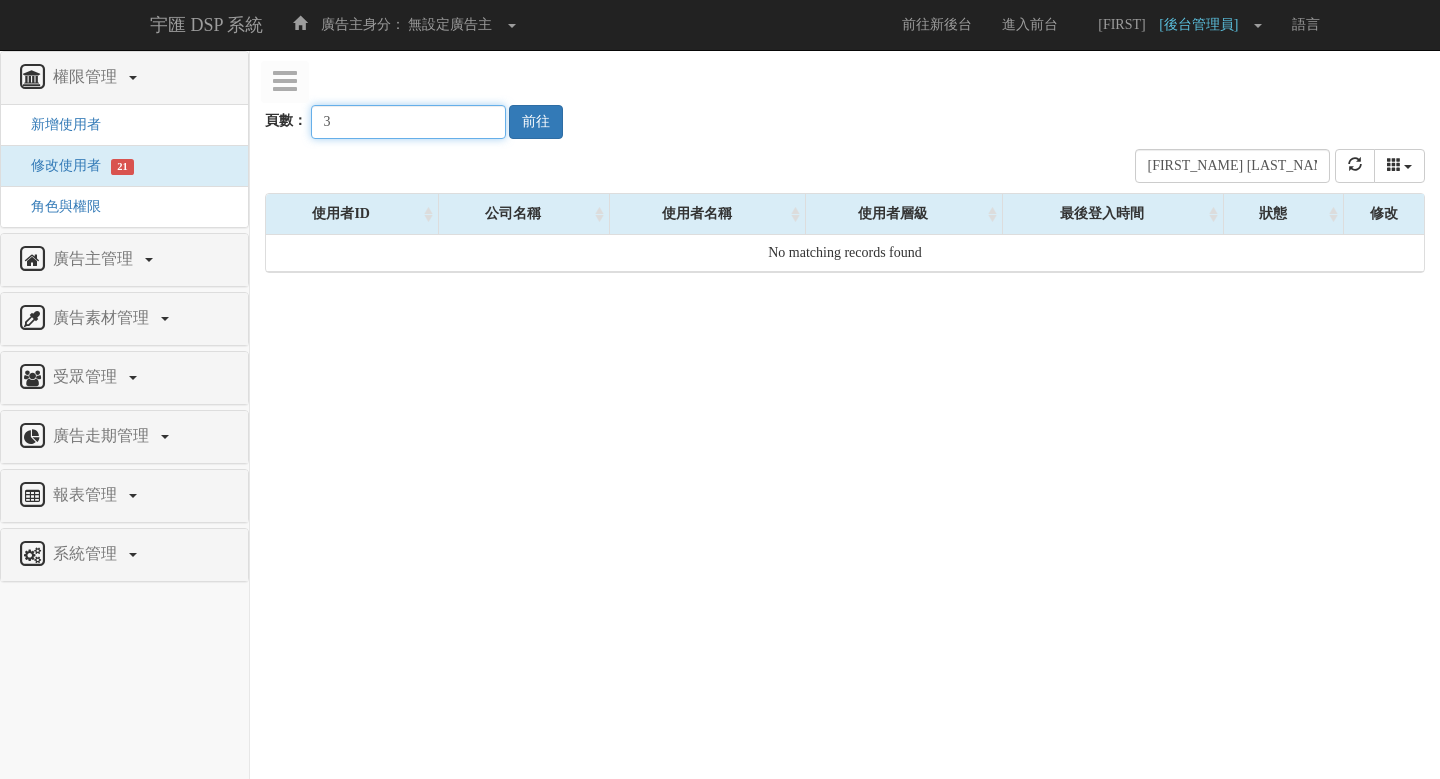 click on "3" at bounding box center (408, 122) 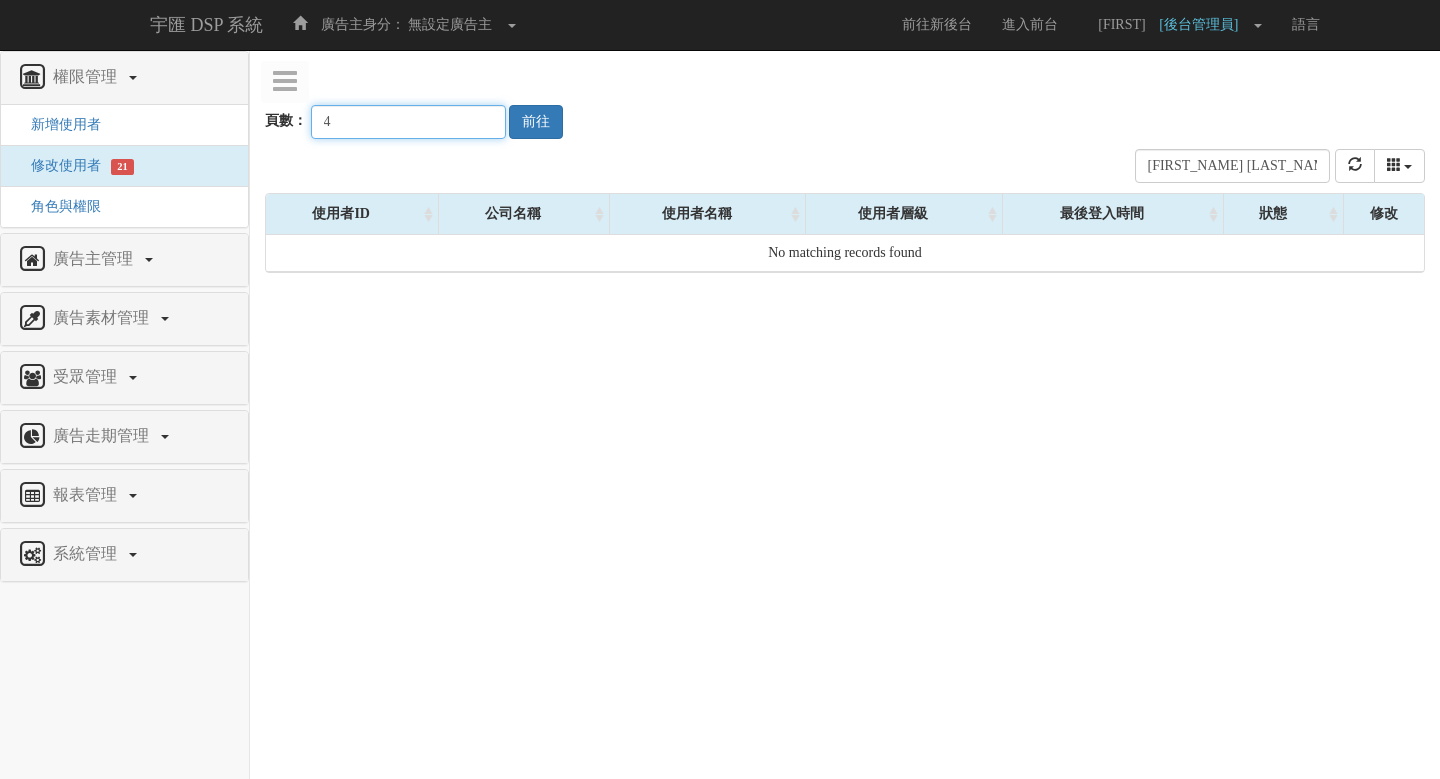 click on "4" at bounding box center [408, 122] 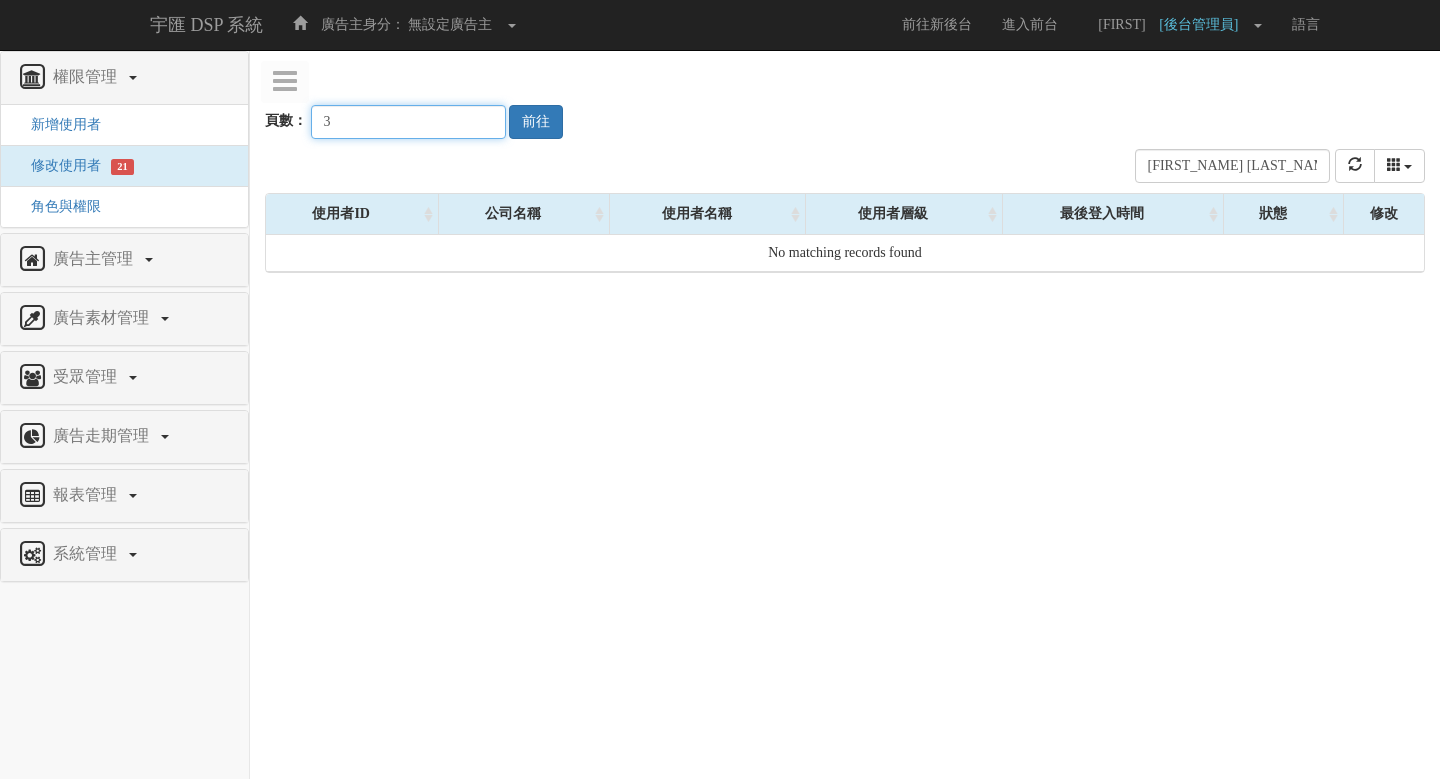 click on "3" at bounding box center [408, 122] 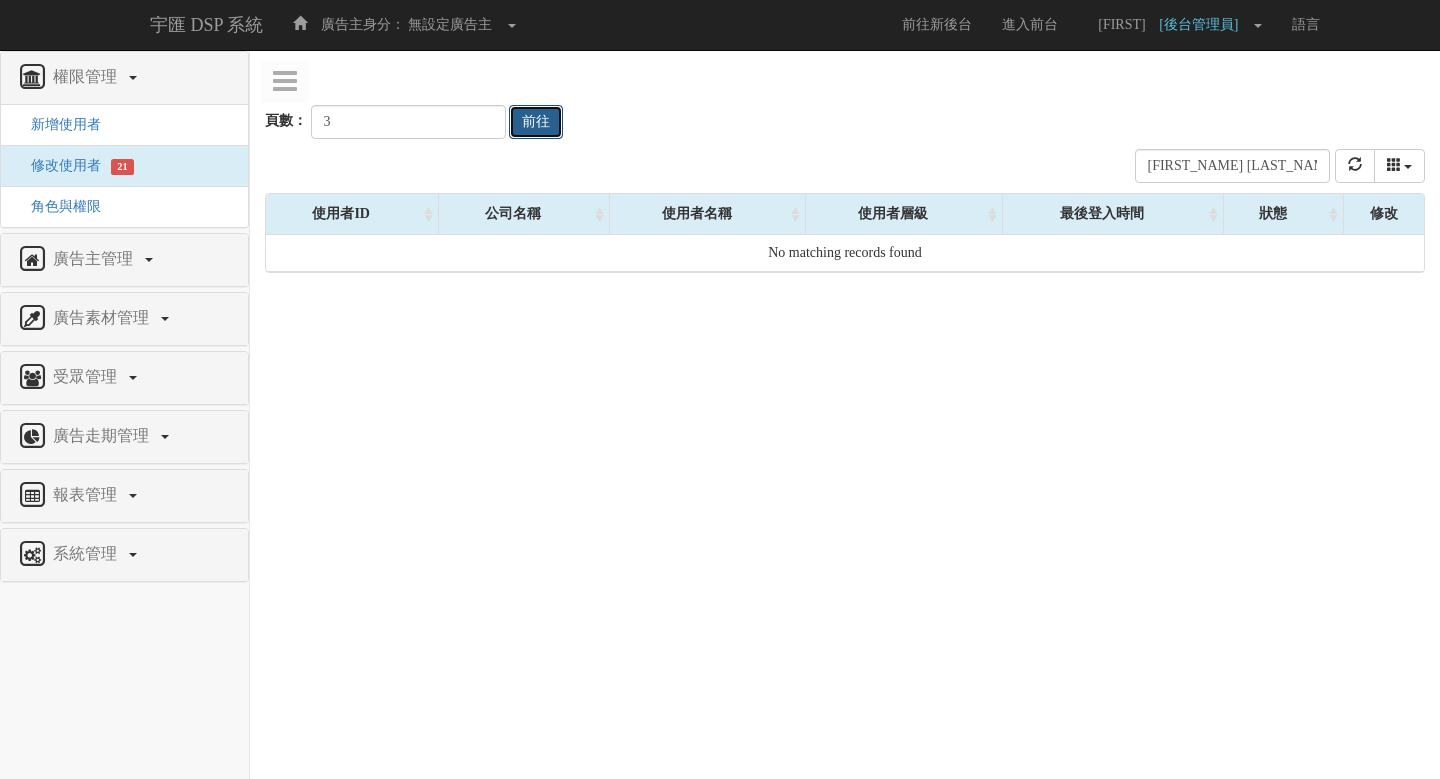 click on "前往" at bounding box center [536, 122] 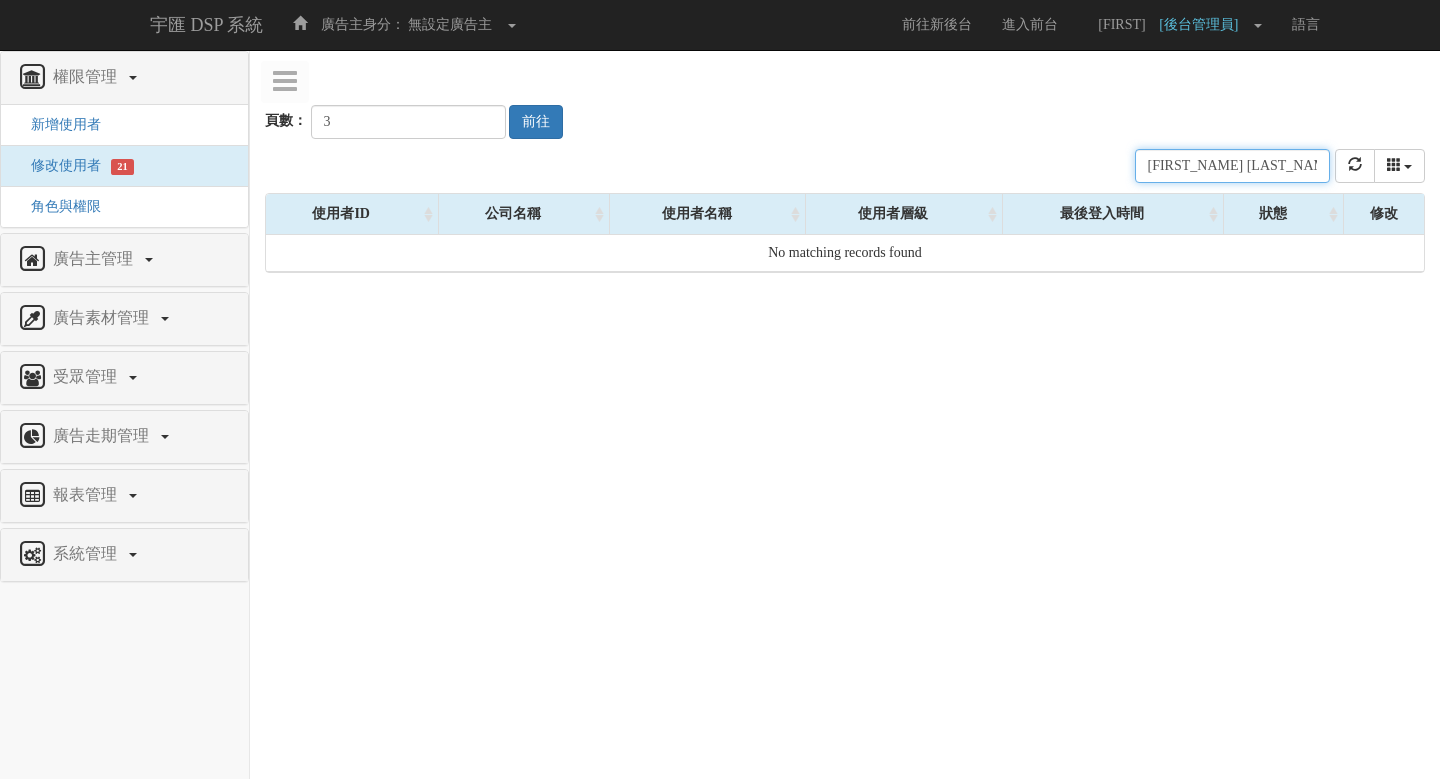click on "[FIRST]" at bounding box center [1232, 166] 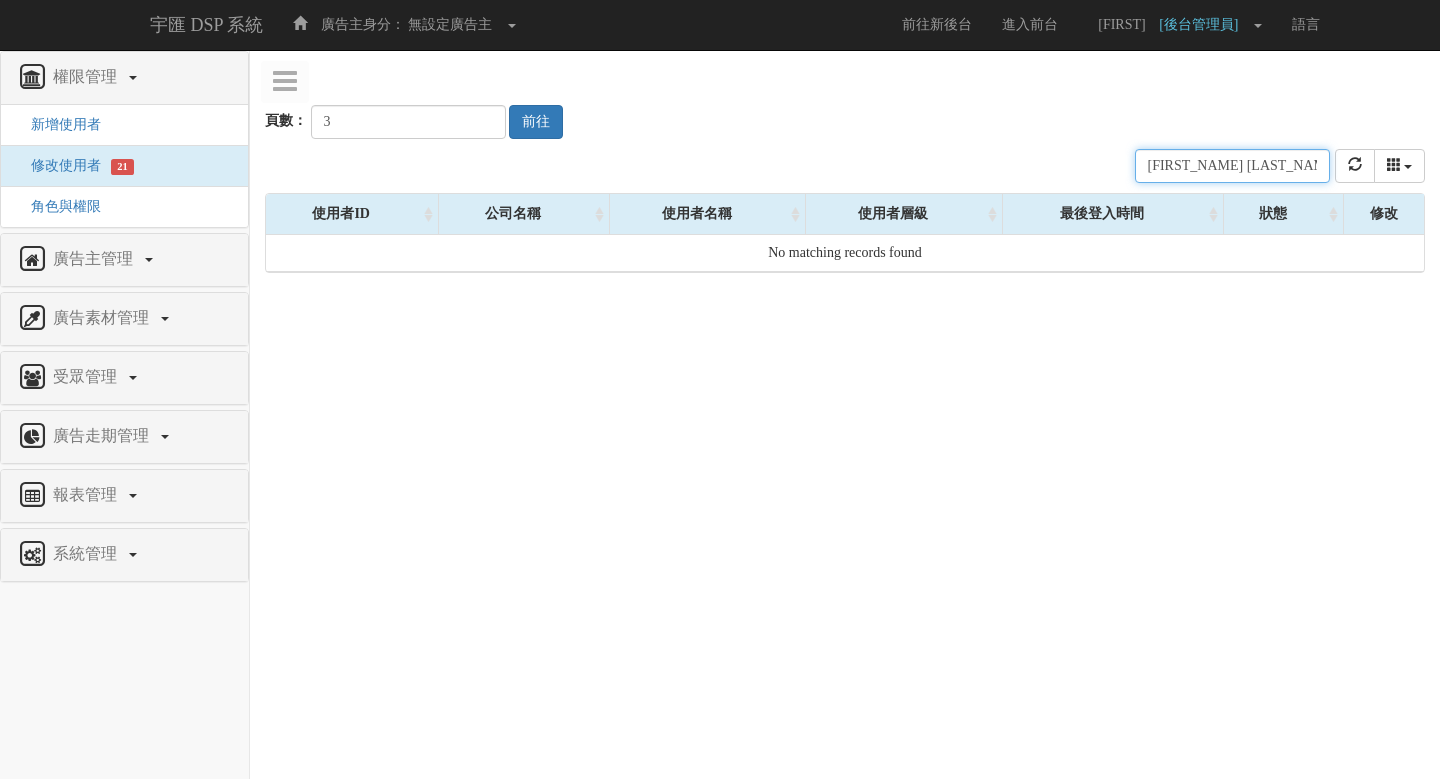 click on "[FIRST]" at bounding box center [1232, 166] 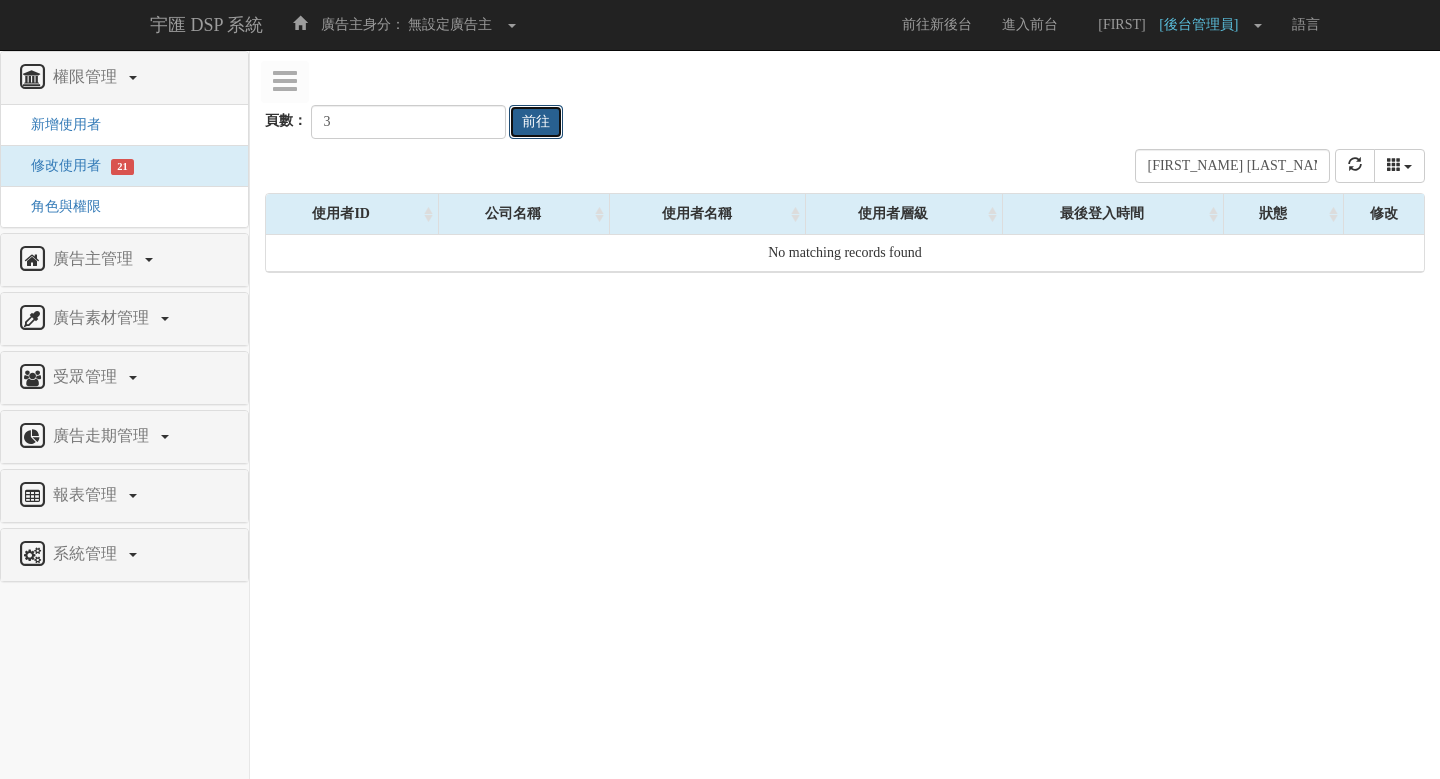 click on "前往" at bounding box center (536, 122) 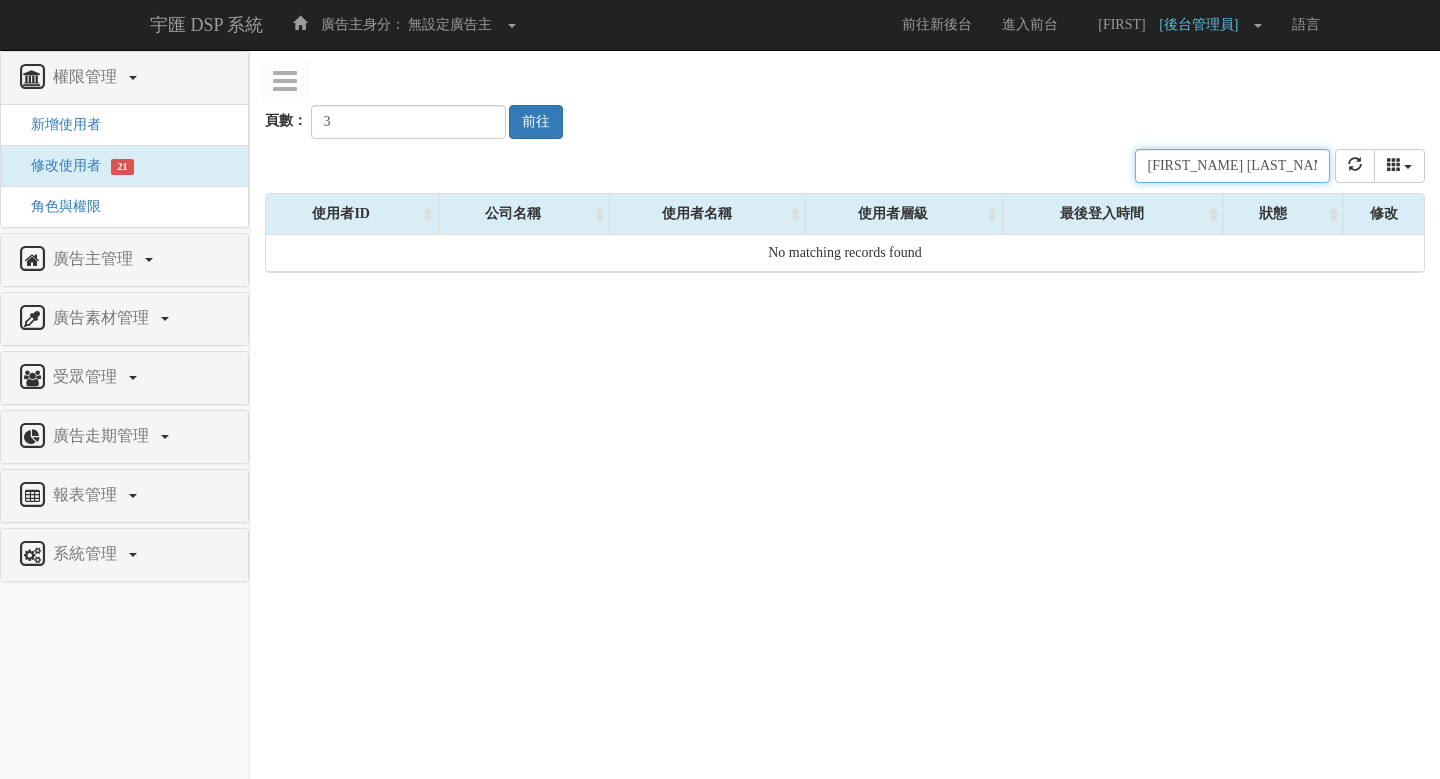 click on "[FIRST]" at bounding box center [1232, 166] 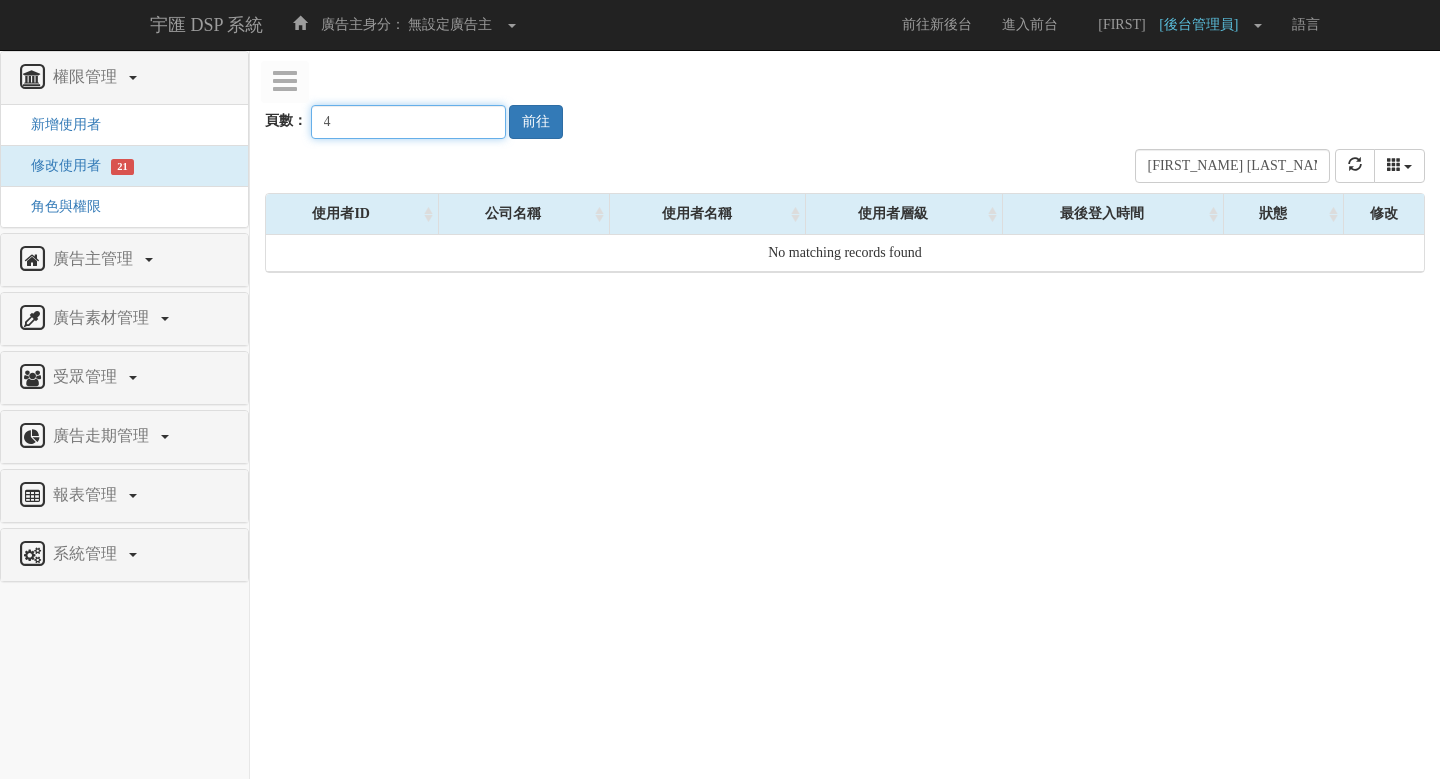 click on "4" at bounding box center (408, 122) 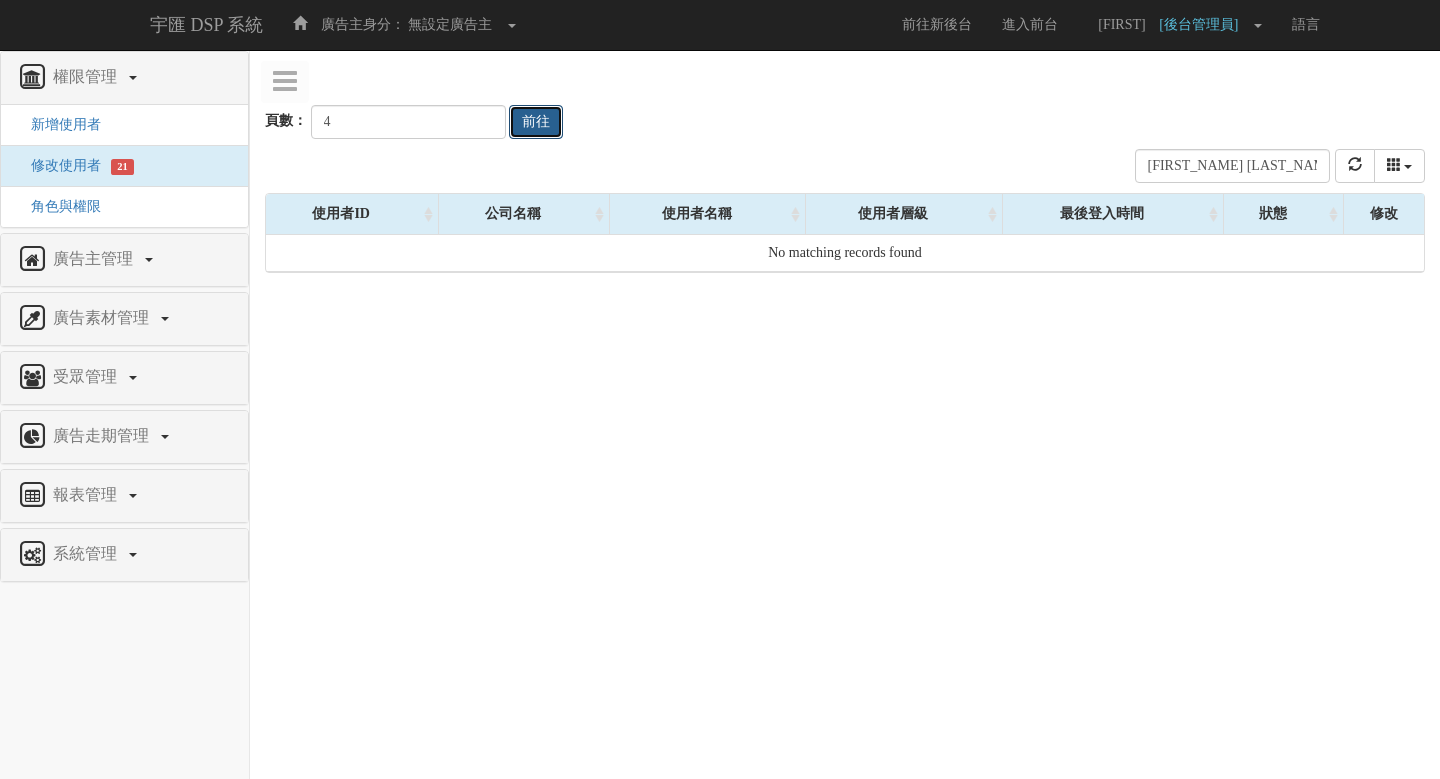 click on "前往" at bounding box center (536, 122) 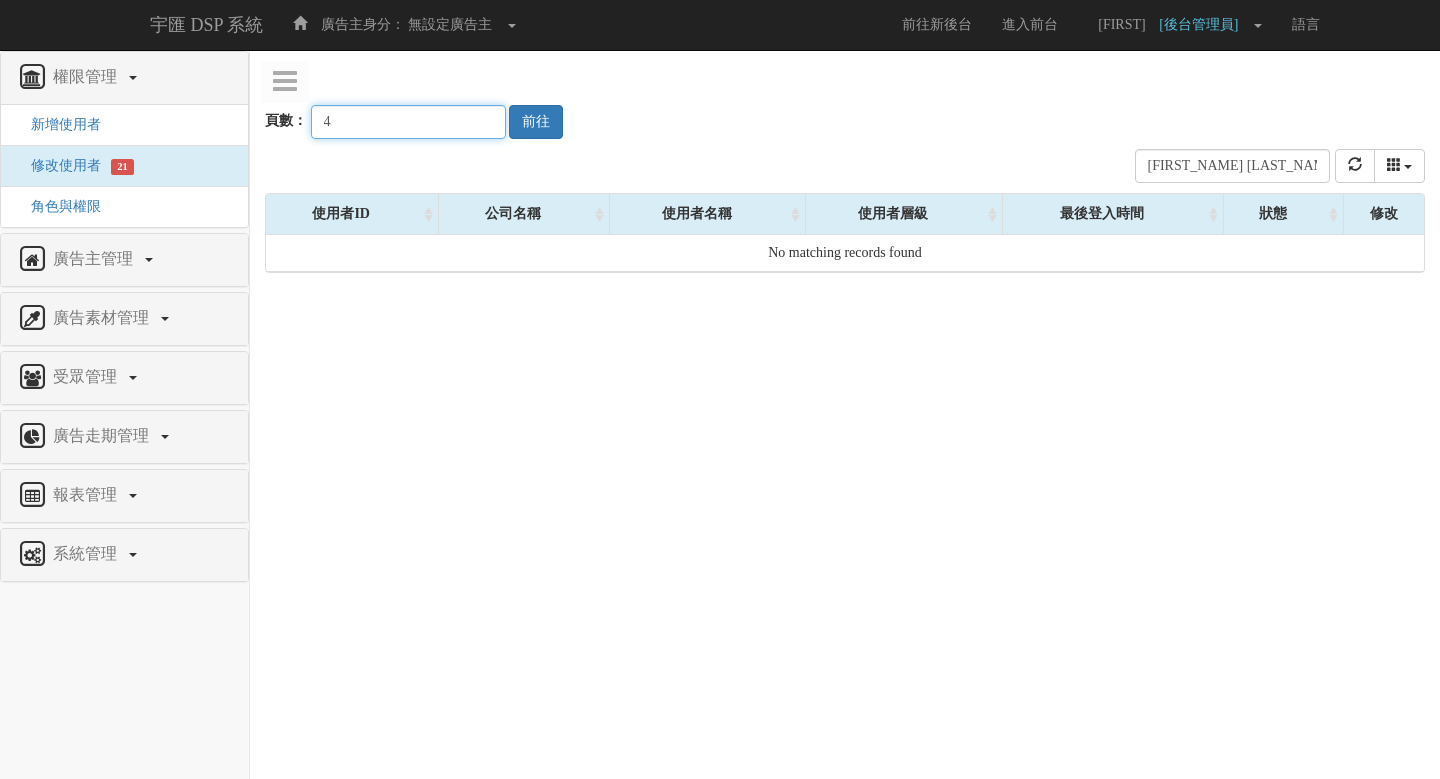 click on "4" at bounding box center (408, 122) 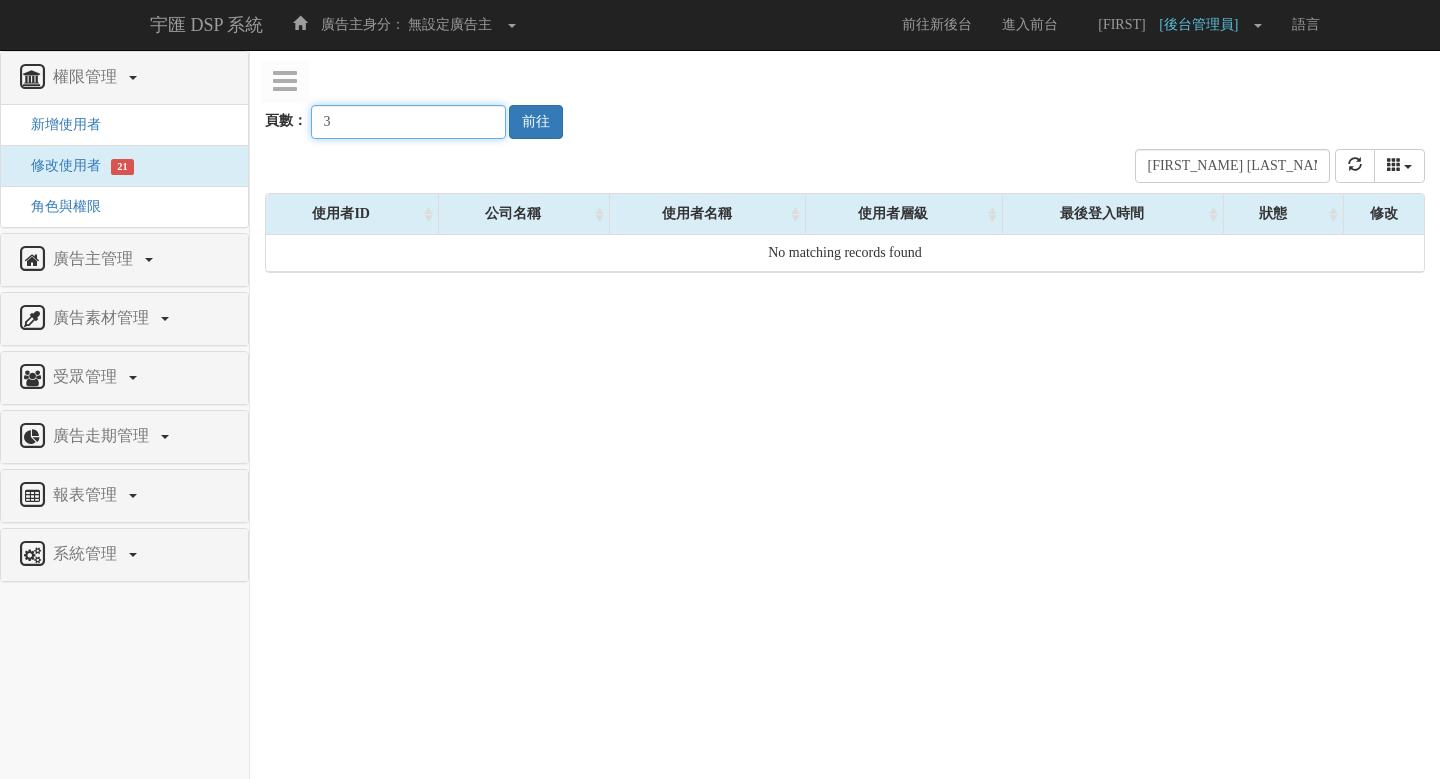 click on "3" at bounding box center (408, 122) 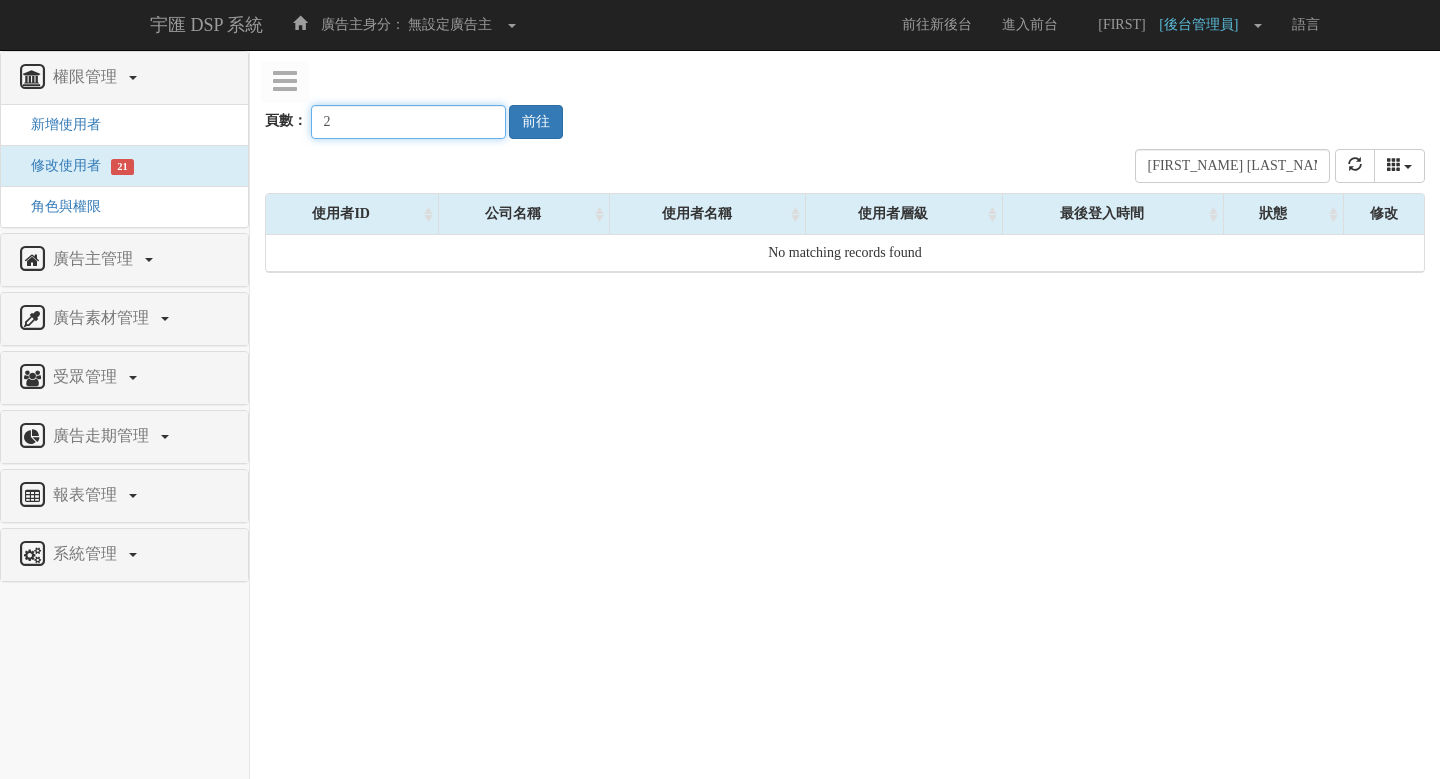 type on "2" 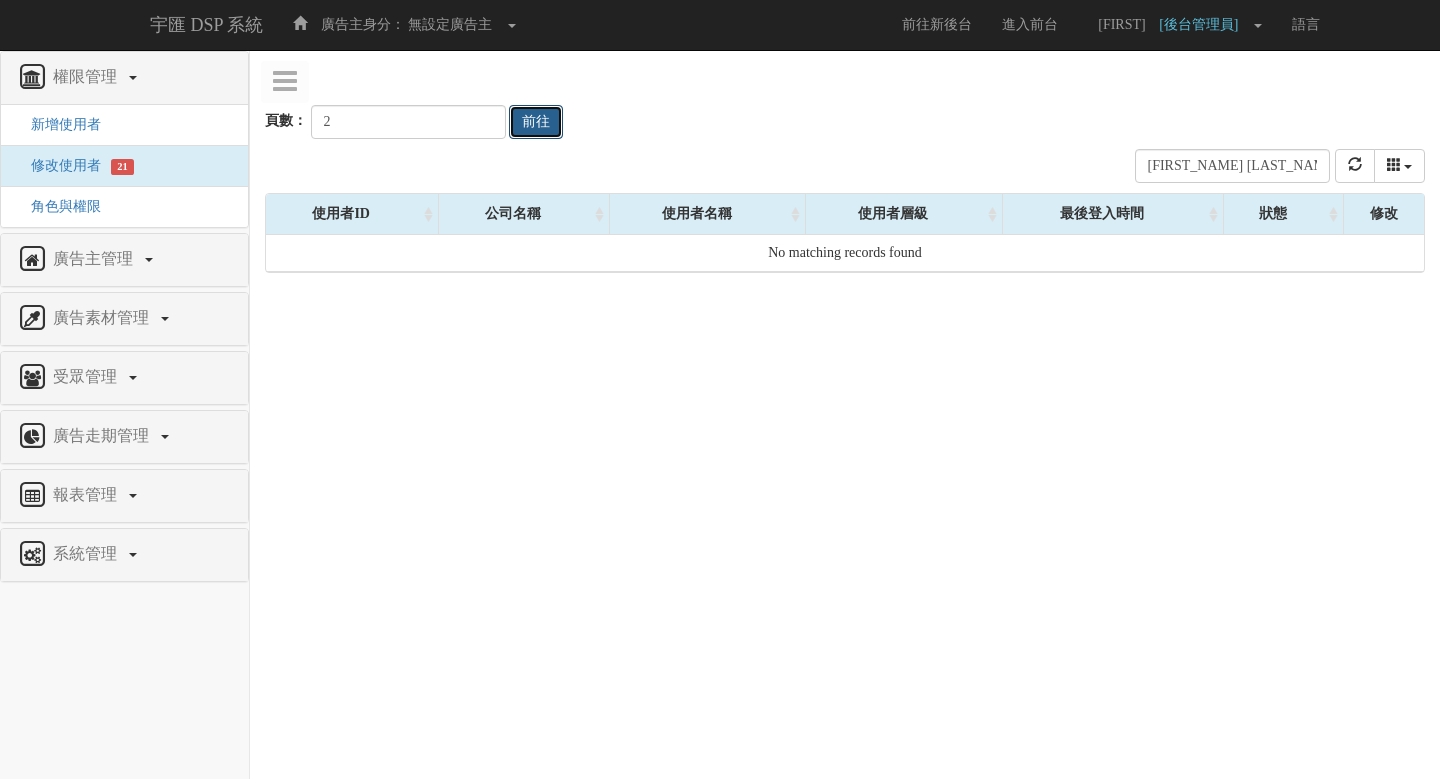 click on "前往" at bounding box center (536, 122) 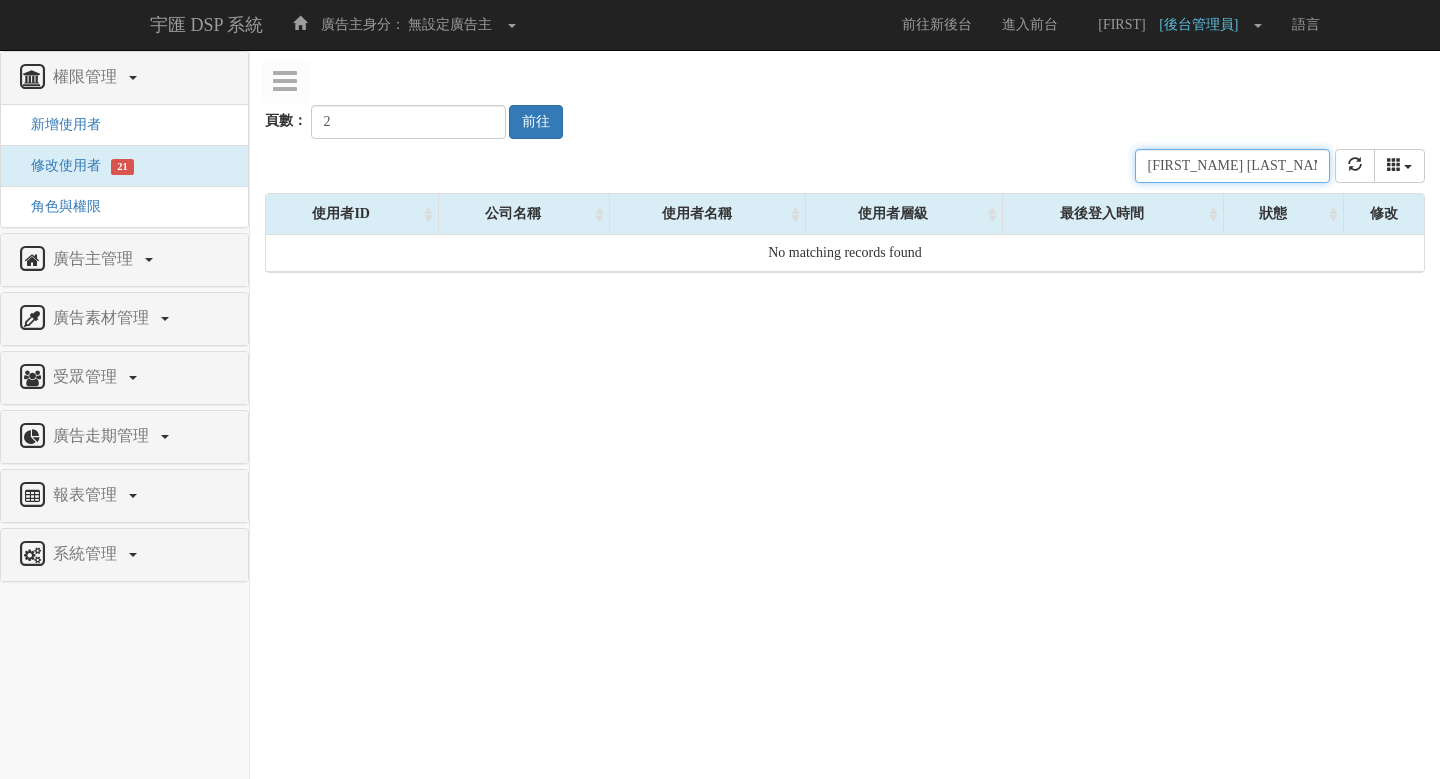 click on "[FIRST]" at bounding box center (1232, 166) 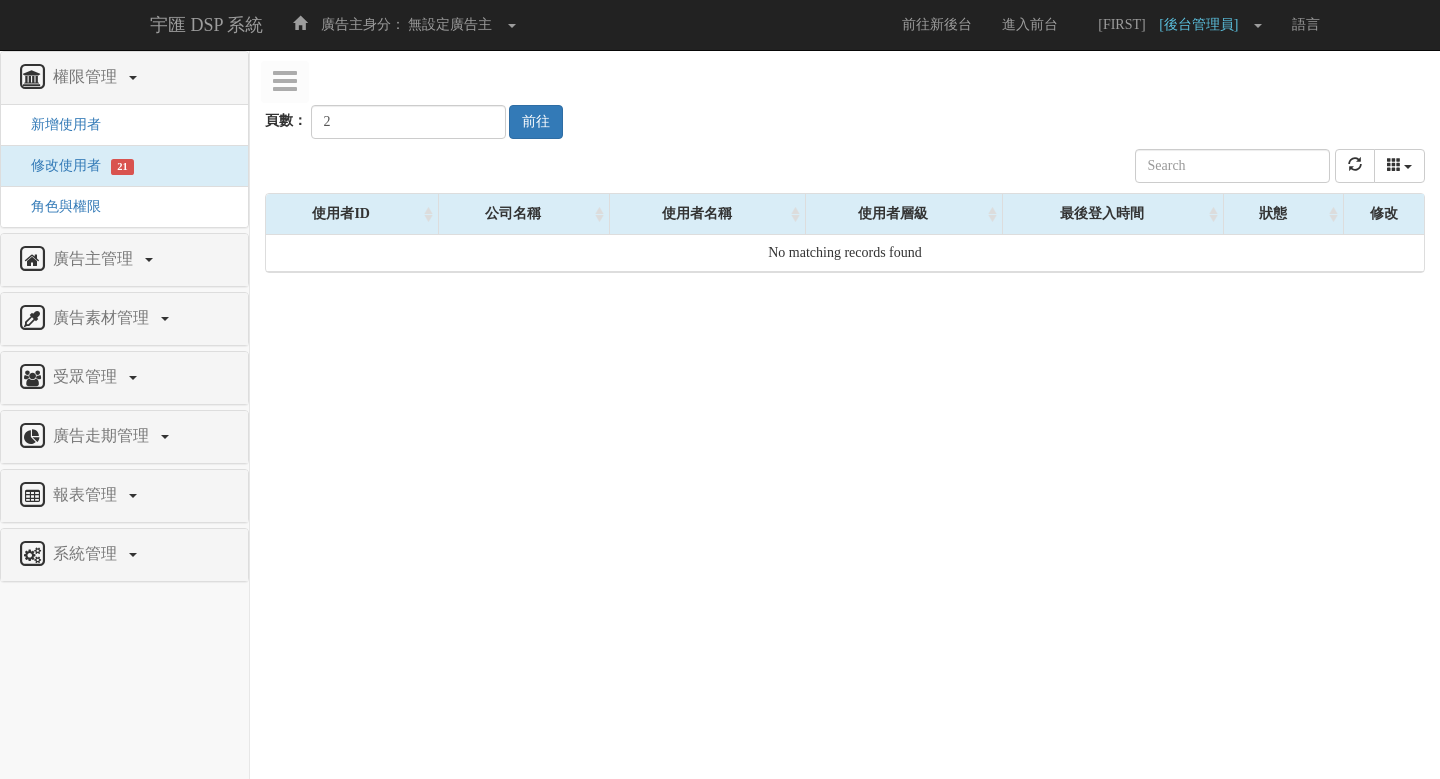 click on "公司名稱  使用者名稱  聯絡電話  角色  使用者層級  廣告主  註冊時間  最後登入時間  近一個月登入次數  狀態" at bounding box center (845, 166) 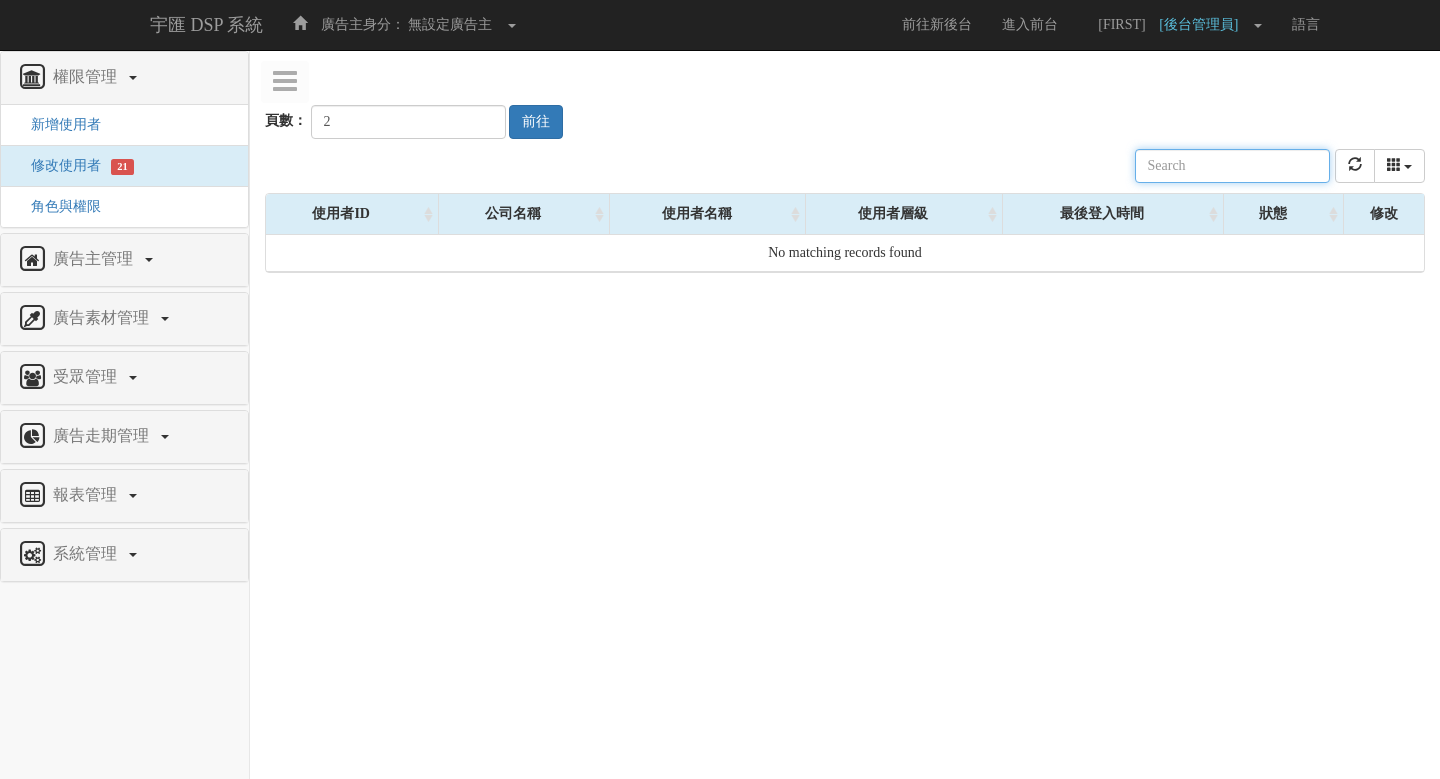 click at bounding box center [1232, 166] 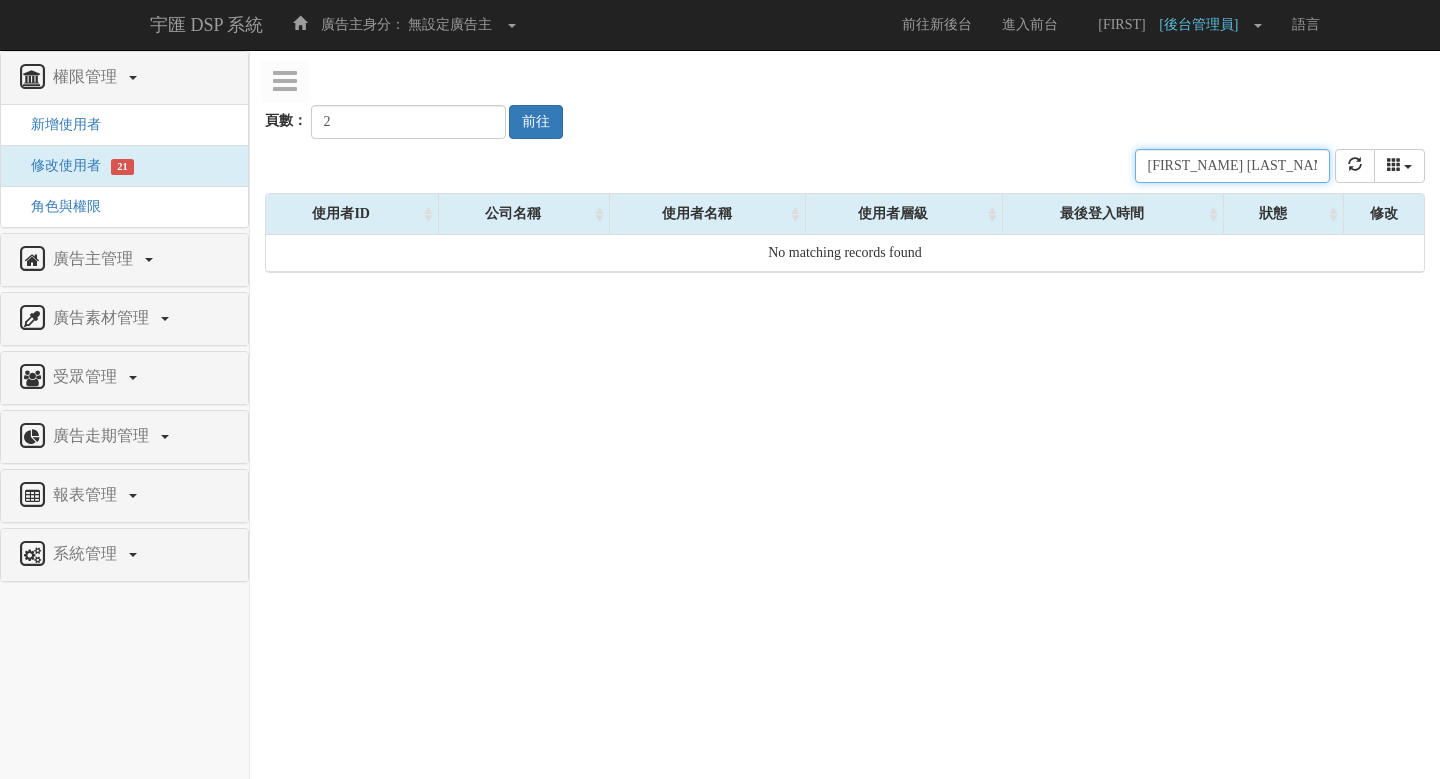 type on "[FIRST]" 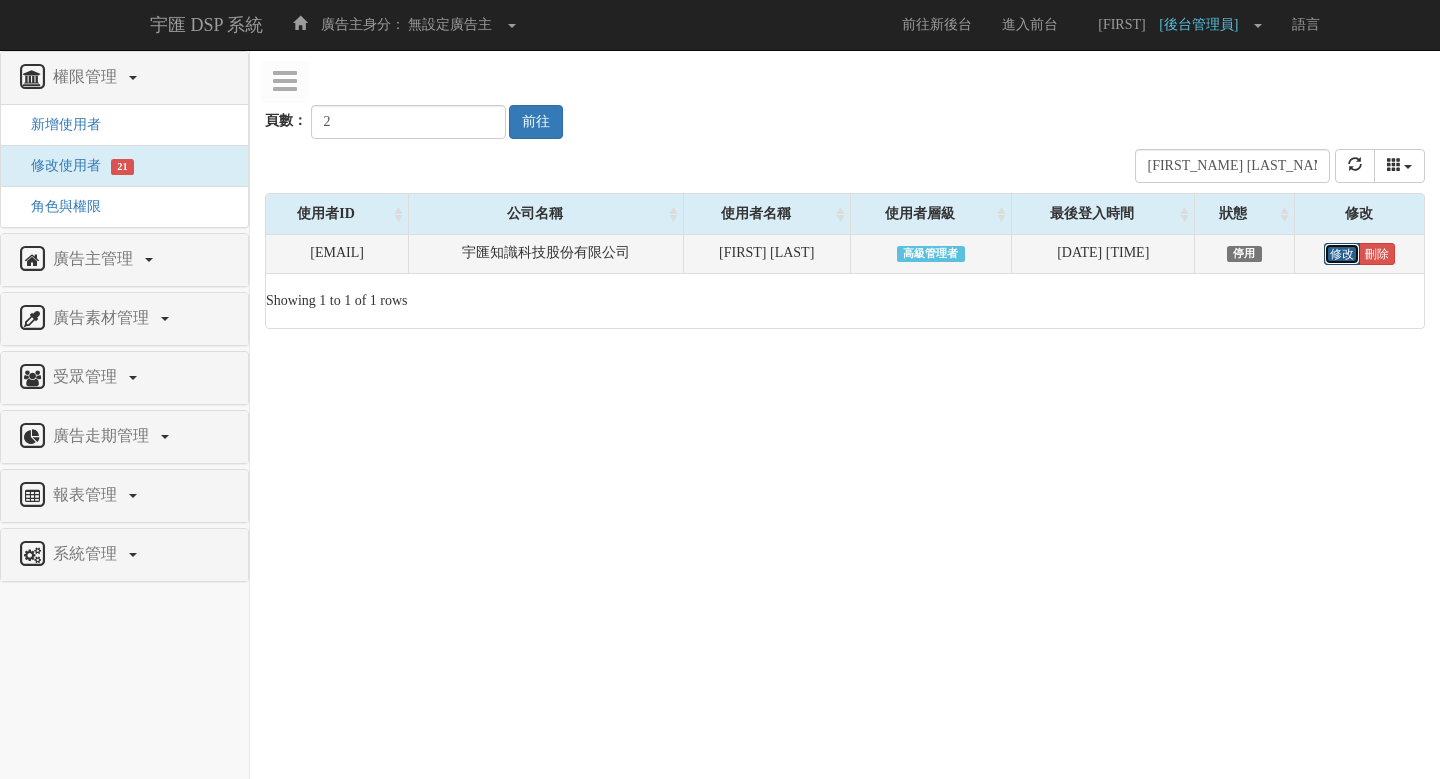 click on "修改" at bounding box center [1342, 254] 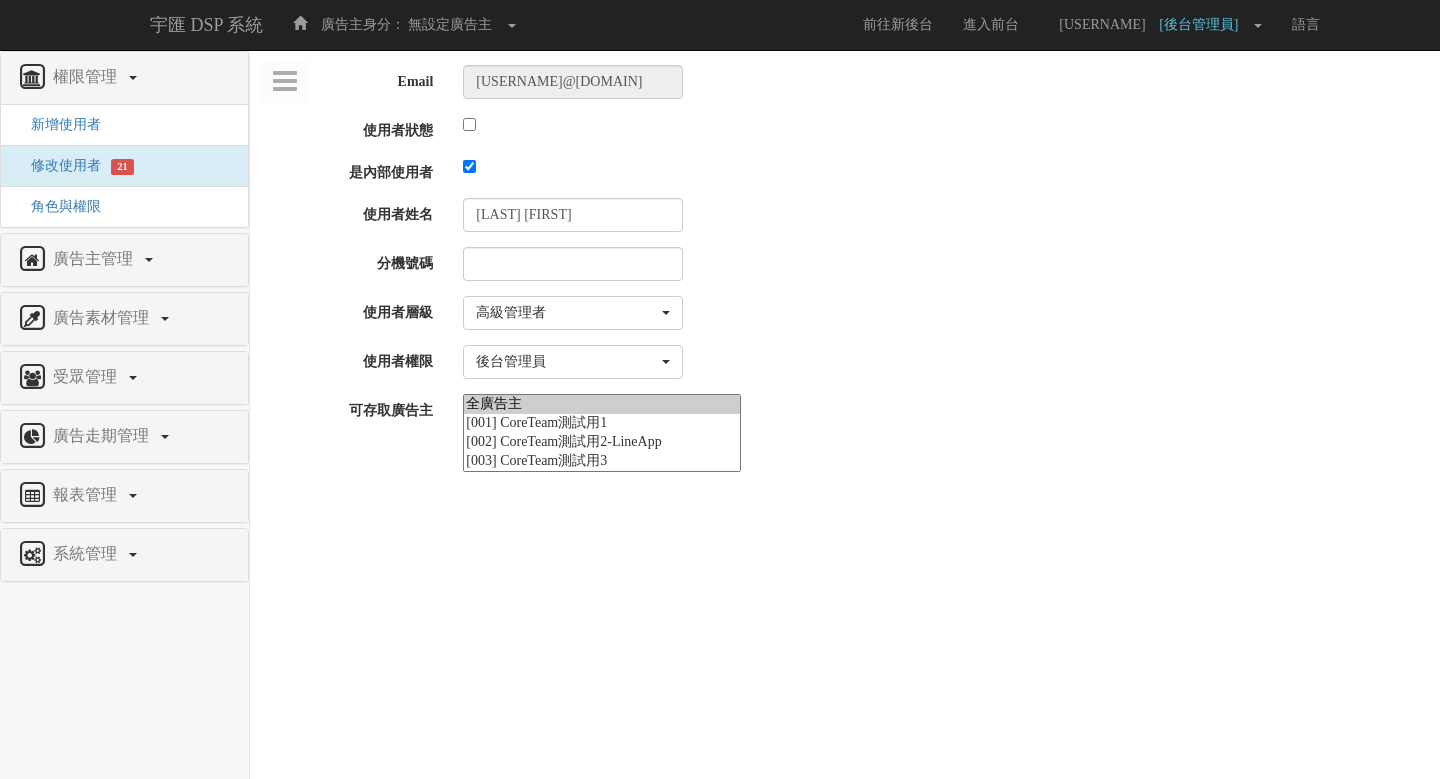 select on "SuperManager" 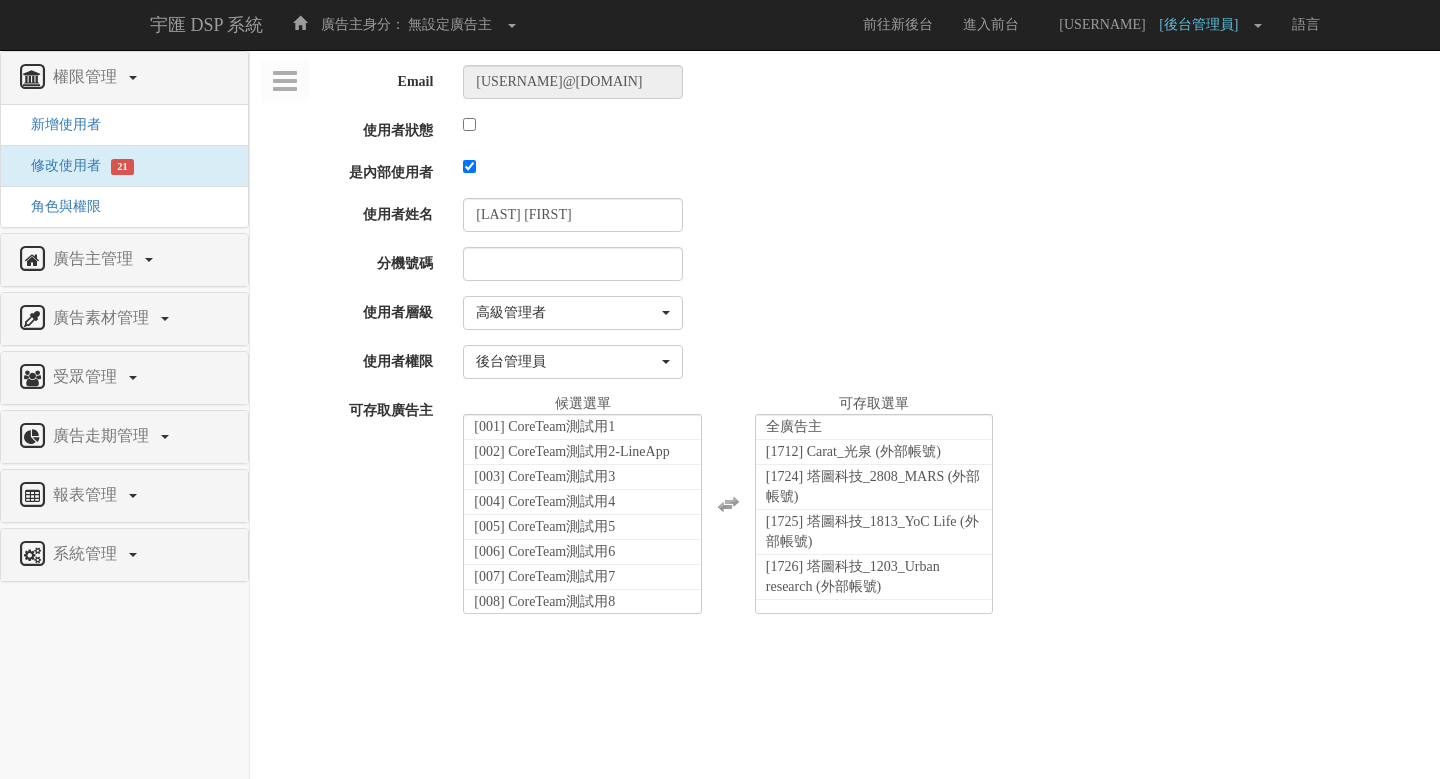 scroll, scrollTop: 0, scrollLeft: 0, axis: both 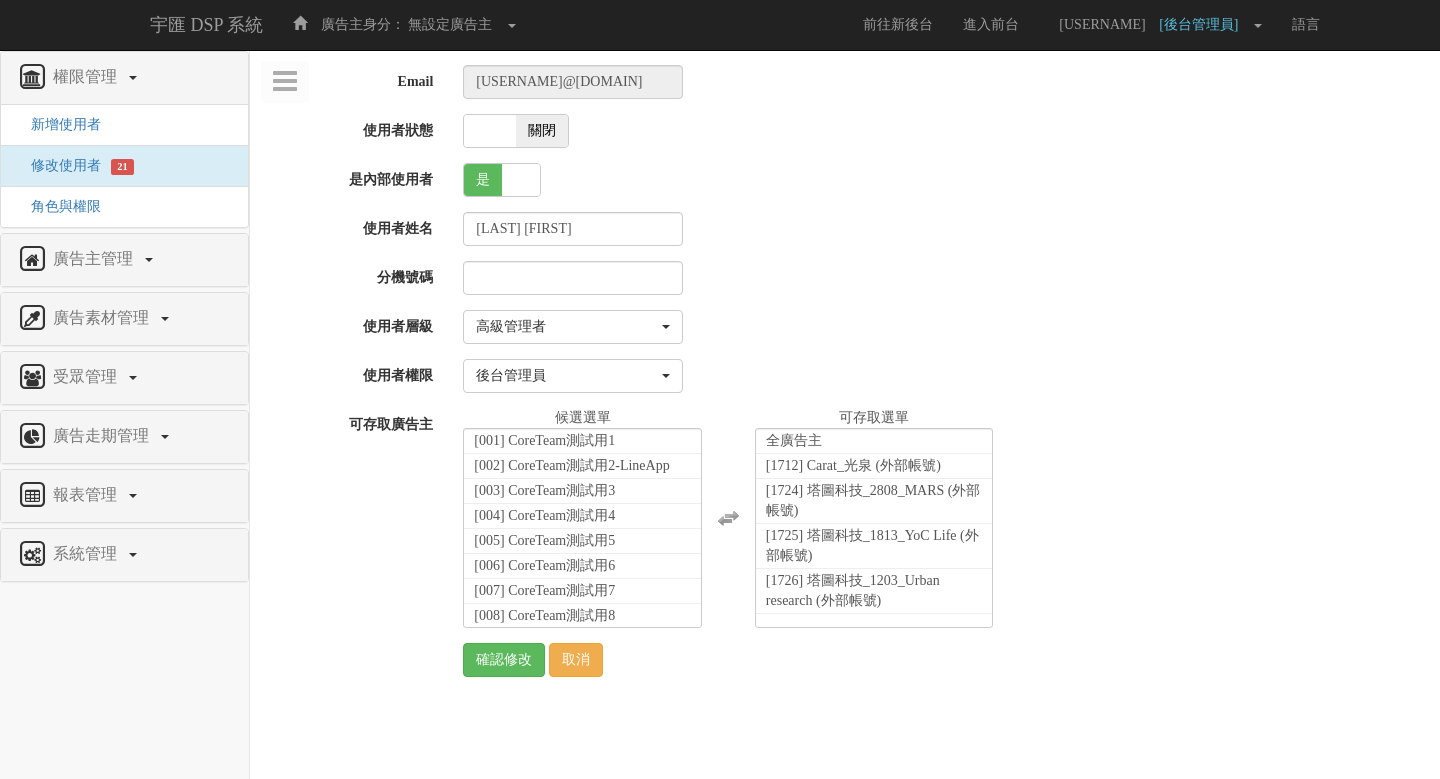 click on "關閉" at bounding box center [542, 131] 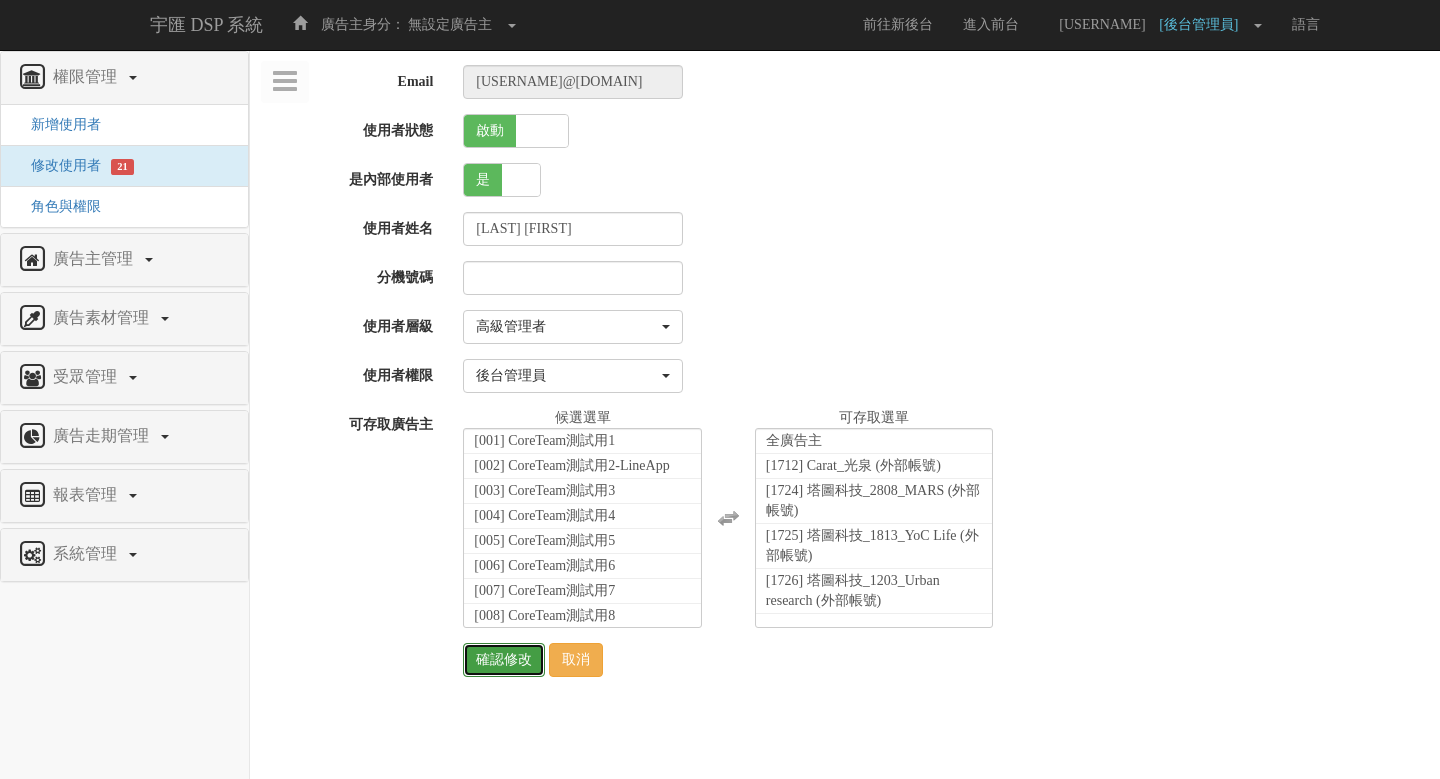 click on "確認修改" at bounding box center [504, 660] 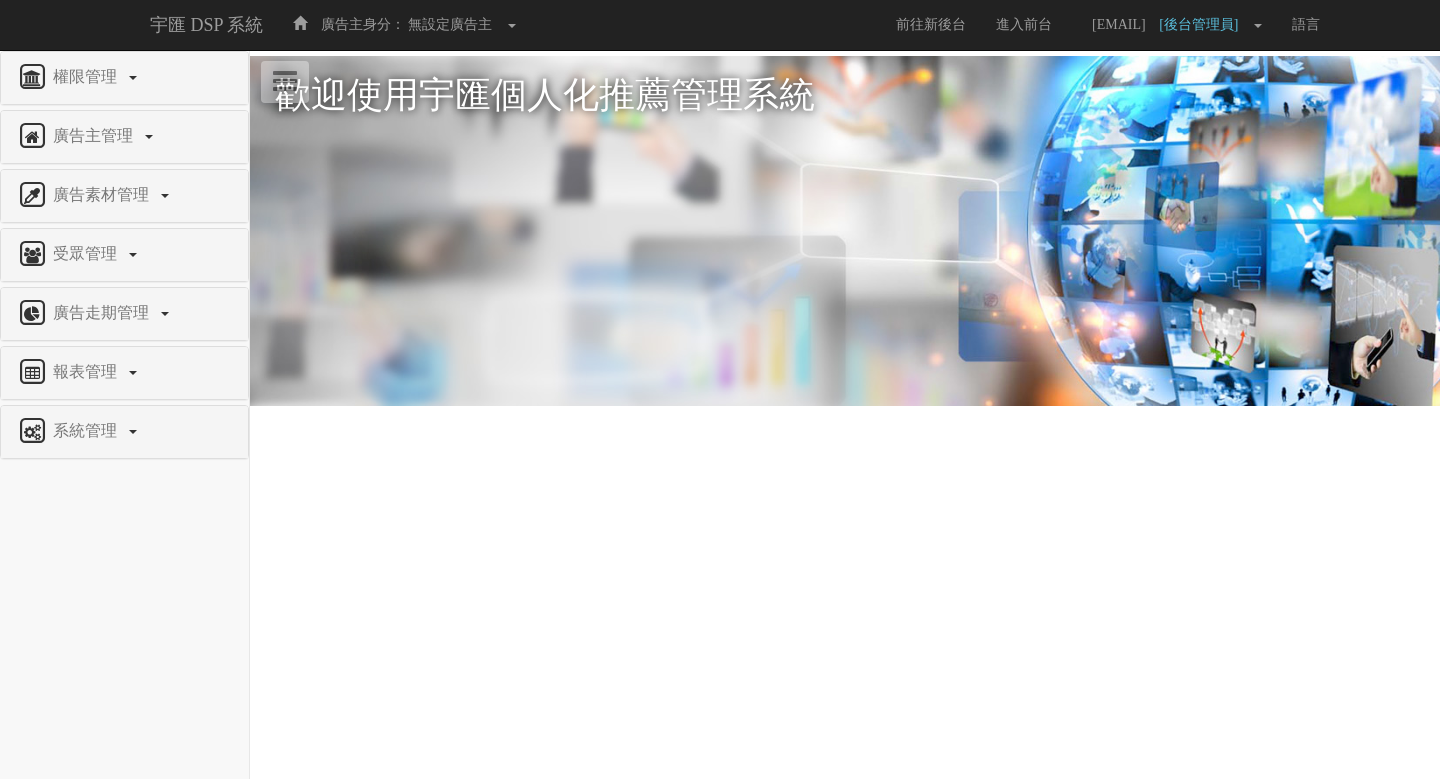scroll, scrollTop: 0, scrollLeft: 0, axis: both 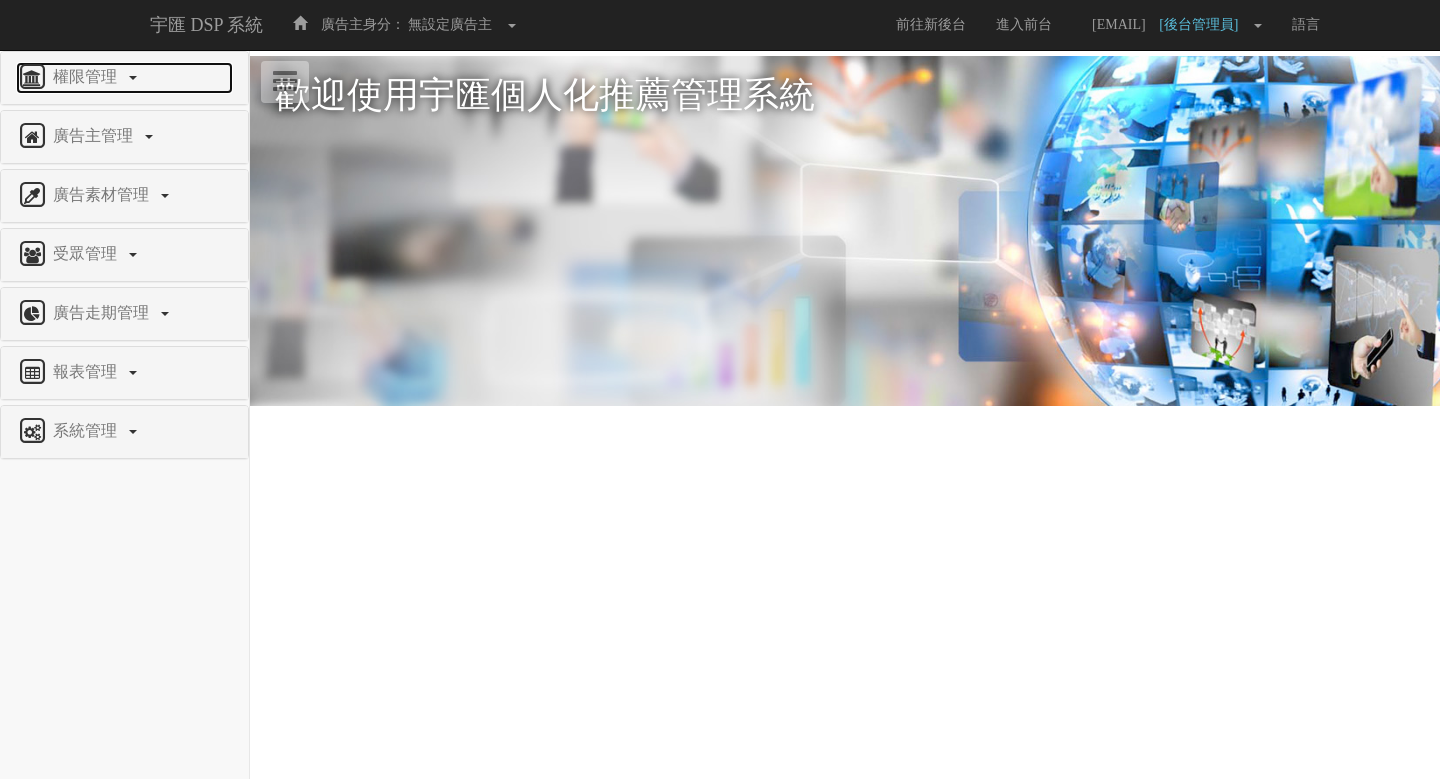 click on "權限管理" at bounding box center [87, 76] 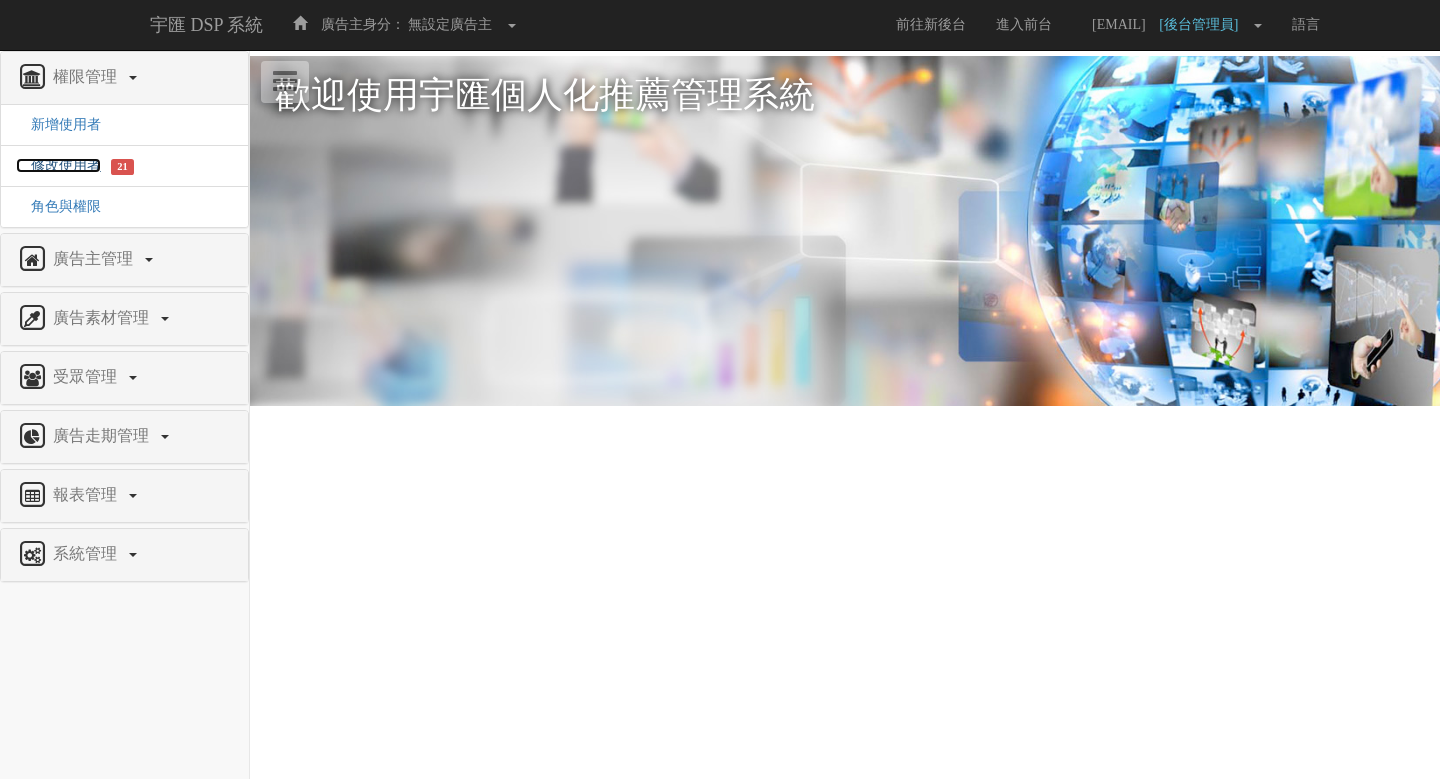 click on "修改使用者" at bounding box center [58, 165] 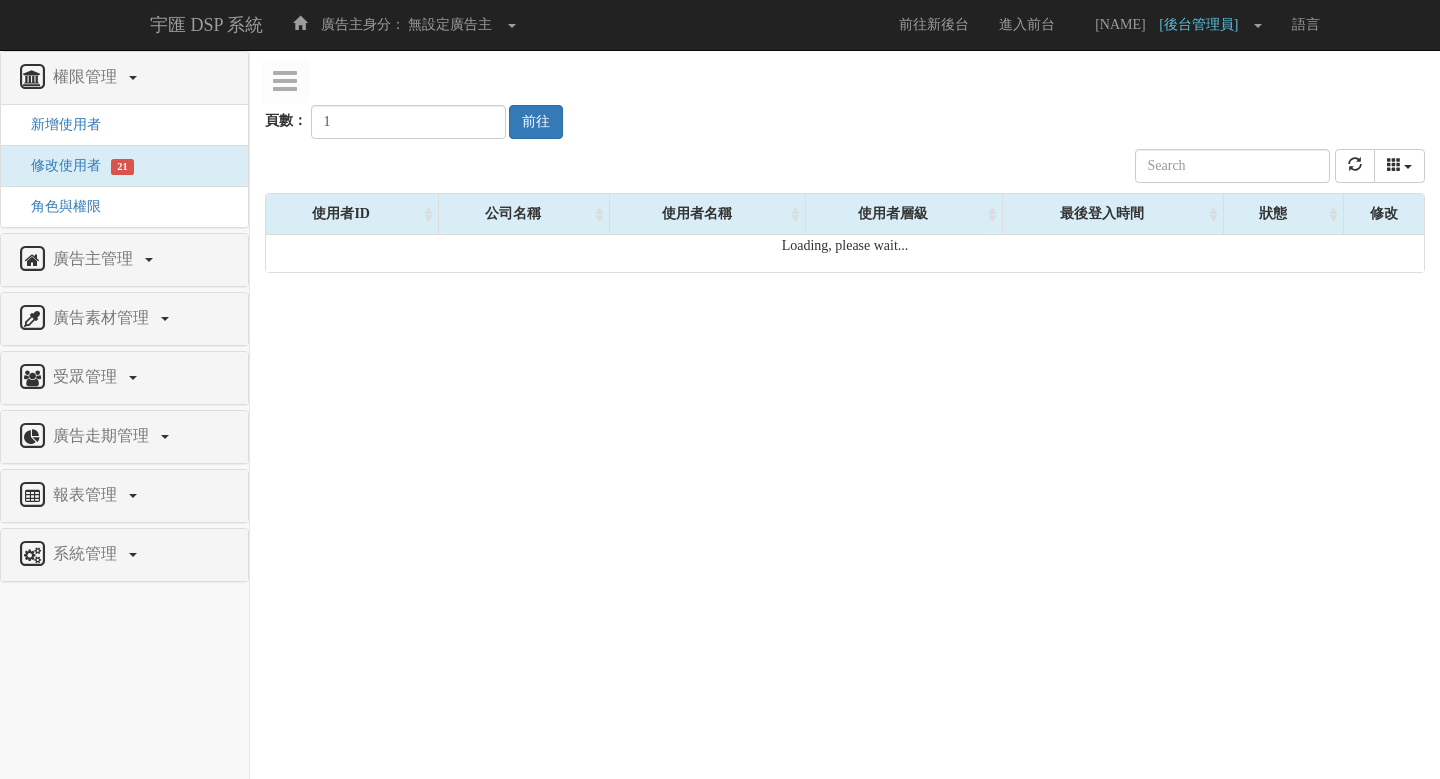 scroll, scrollTop: 0, scrollLeft: 0, axis: both 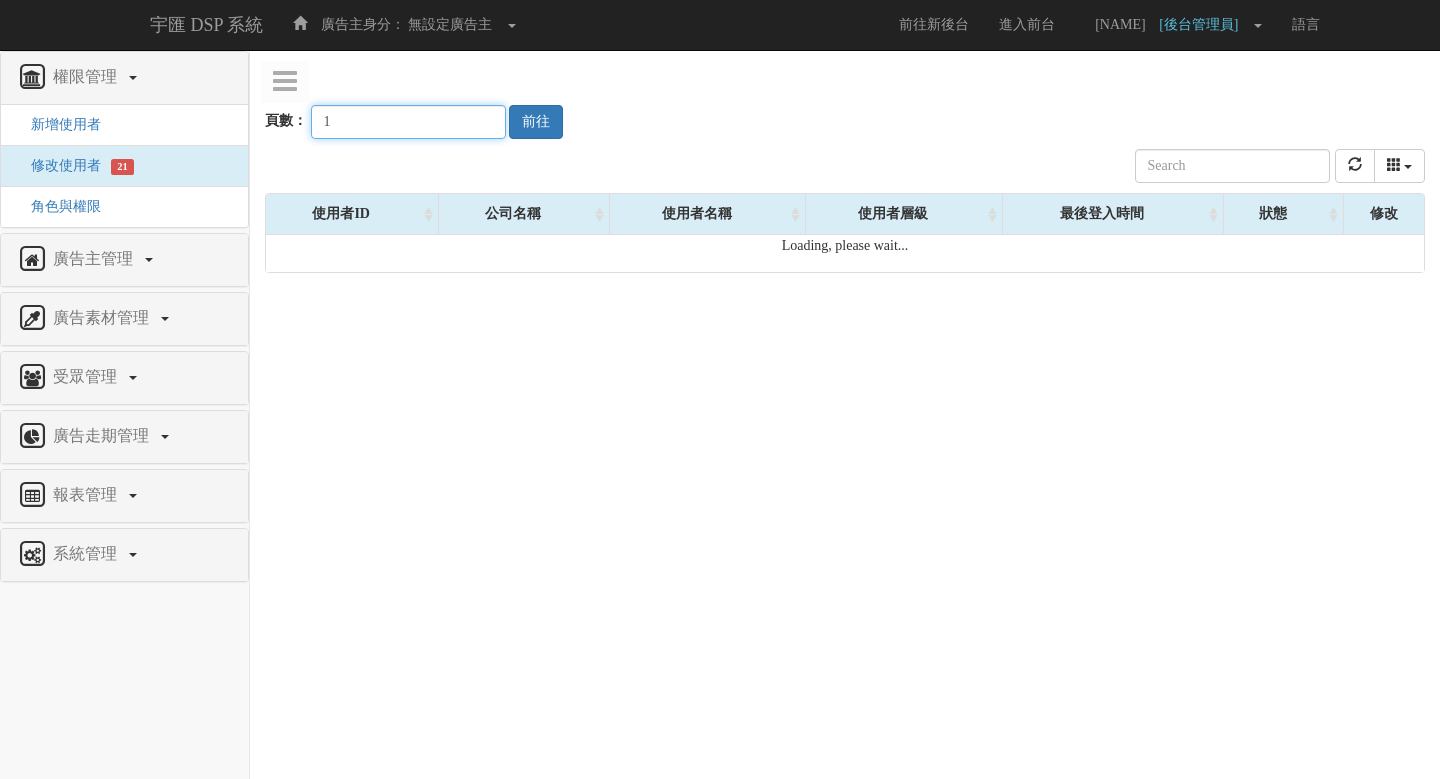 click on "1" at bounding box center [408, 122] 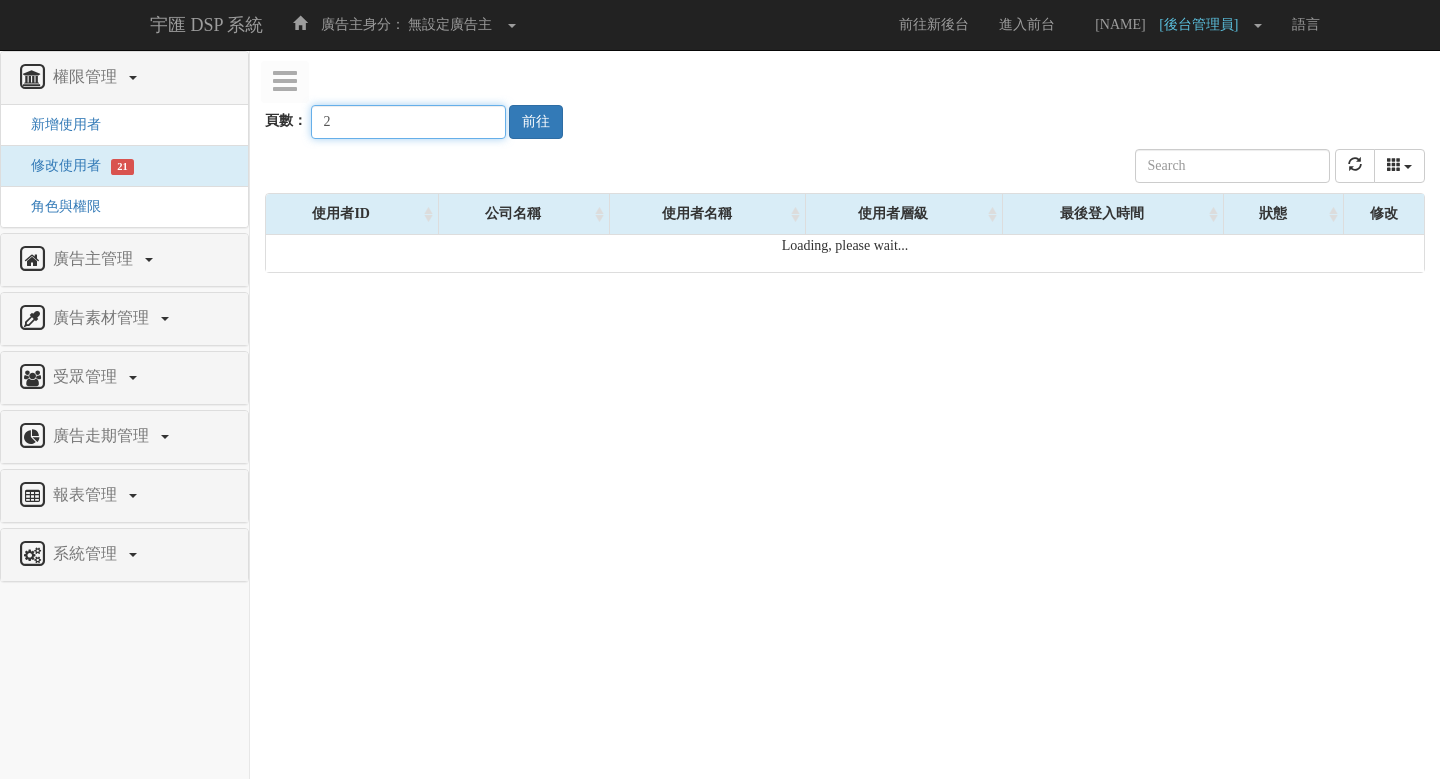 type on "2" 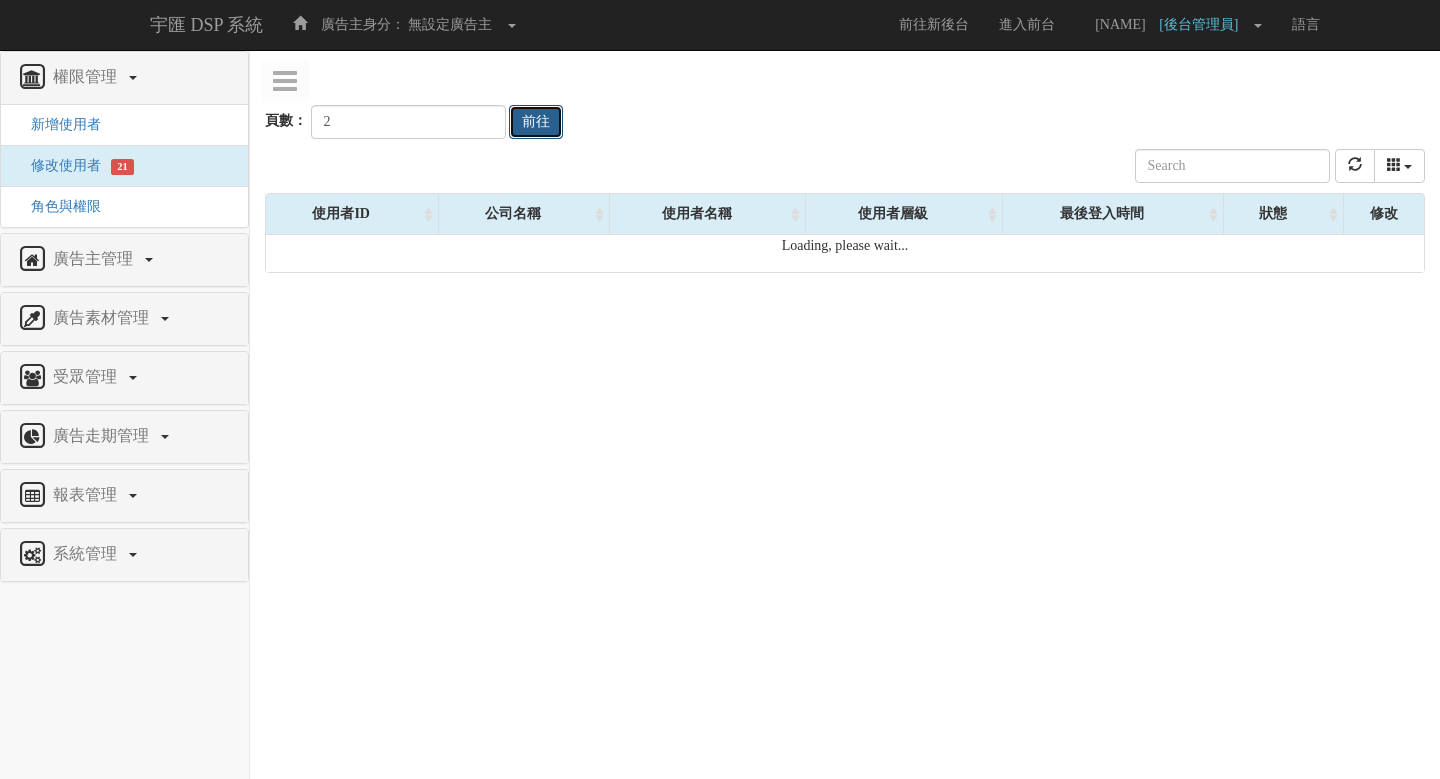 click on "前往" at bounding box center (536, 122) 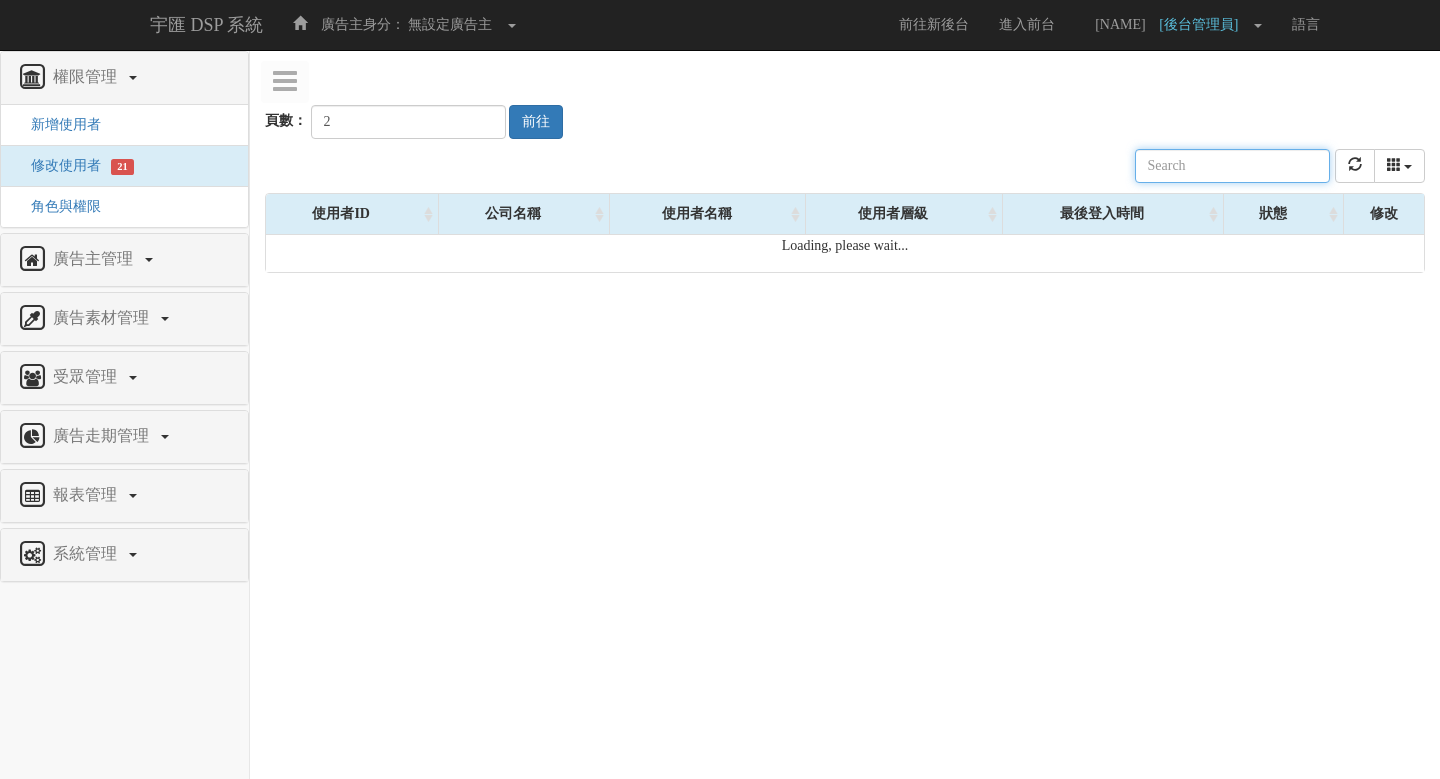 click at bounding box center (1232, 166) 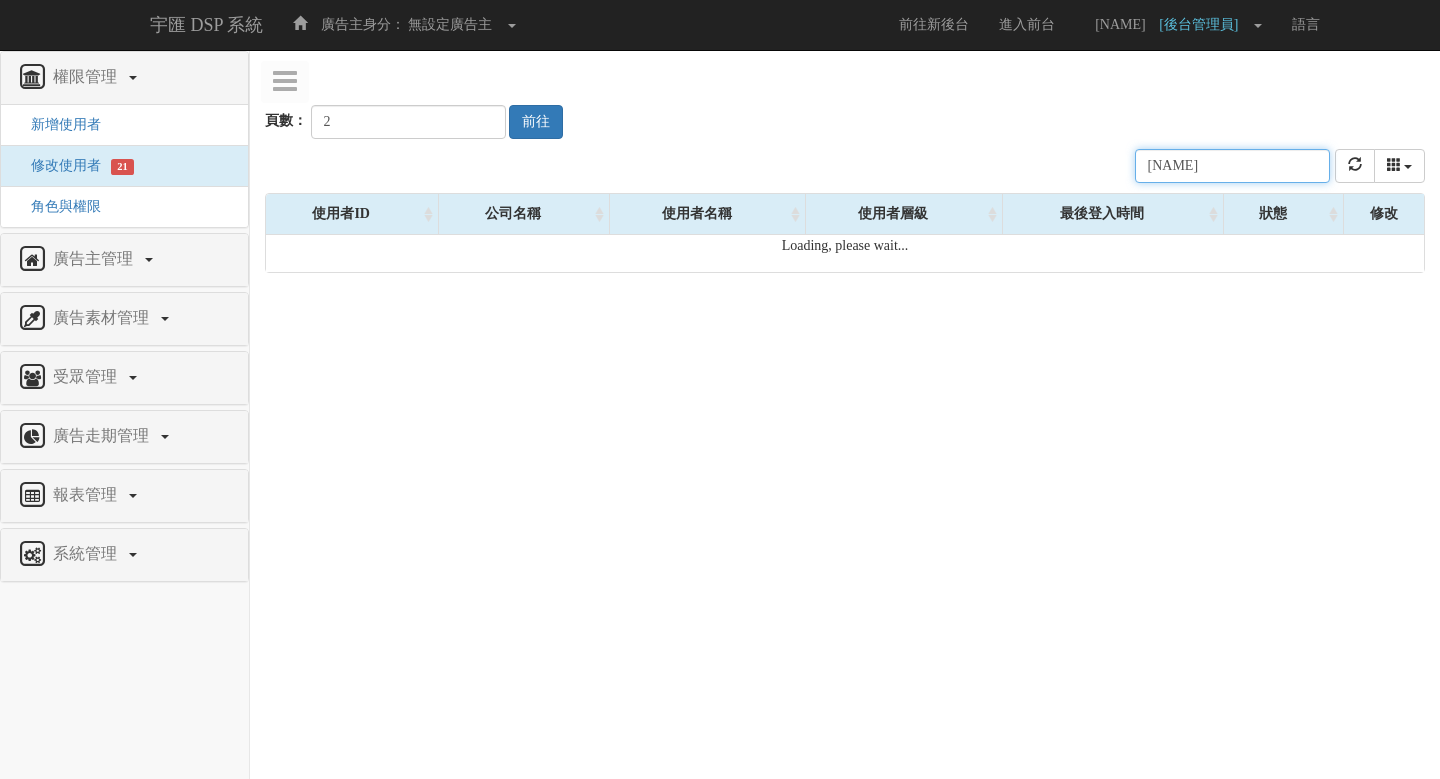 type on "[NAME]" 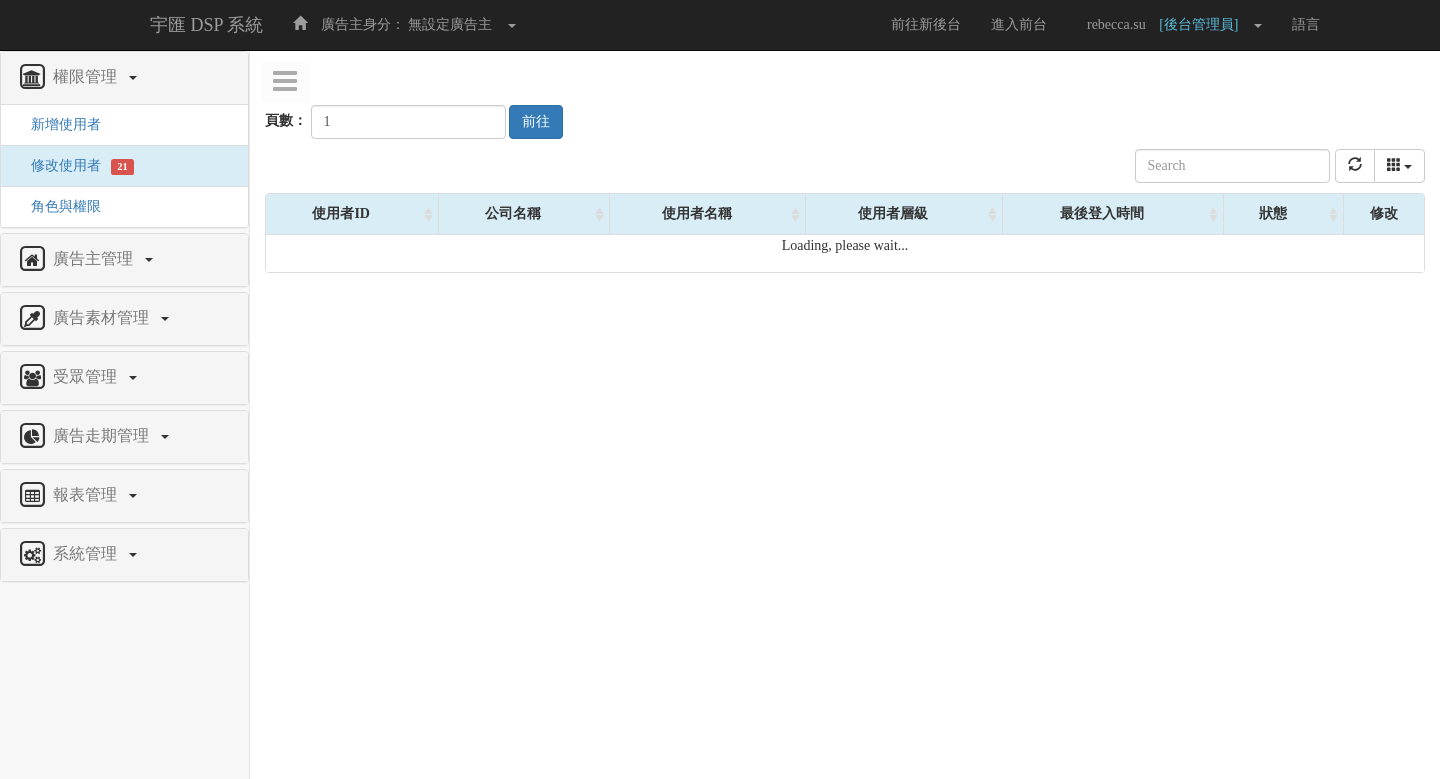 scroll, scrollTop: 0, scrollLeft: 0, axis: both 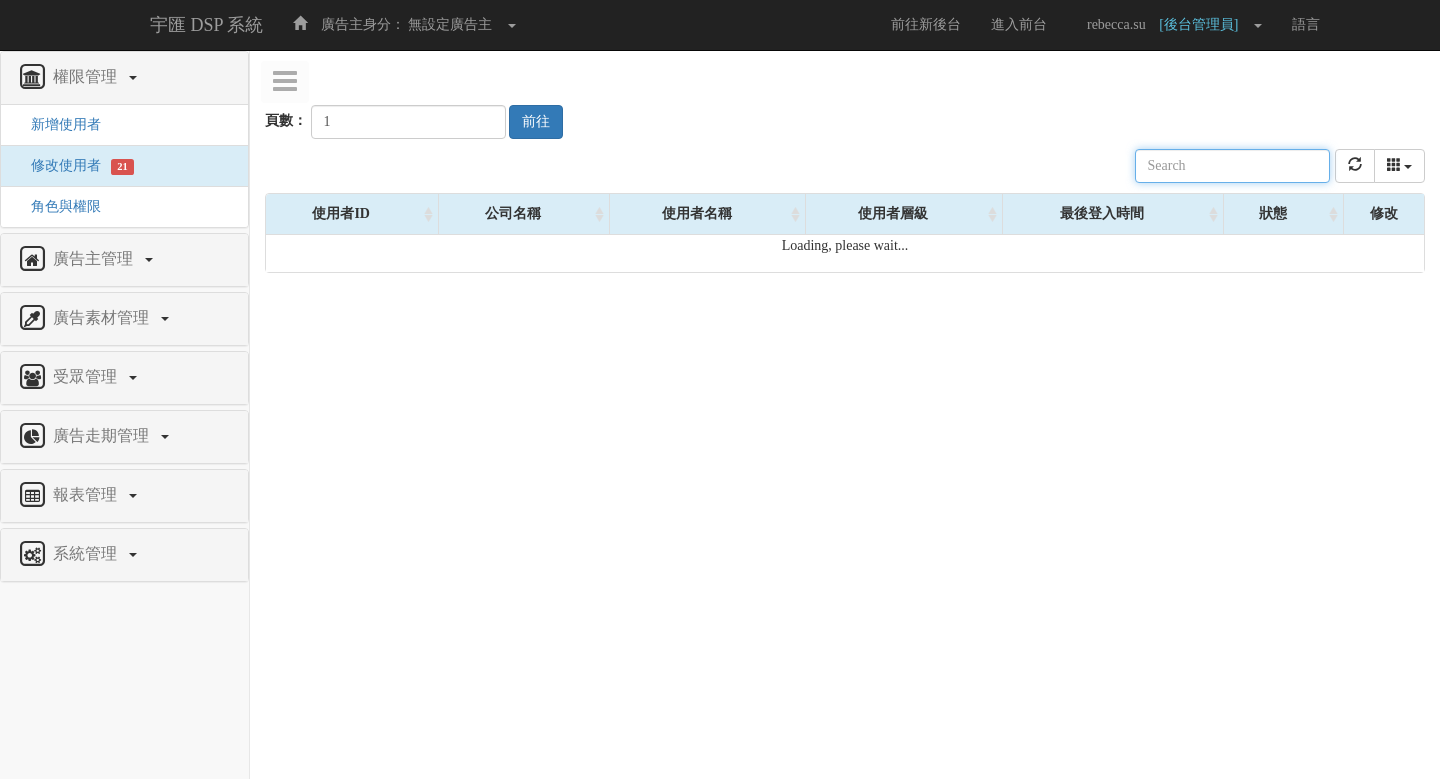 click at bounding box center (1232, 166) 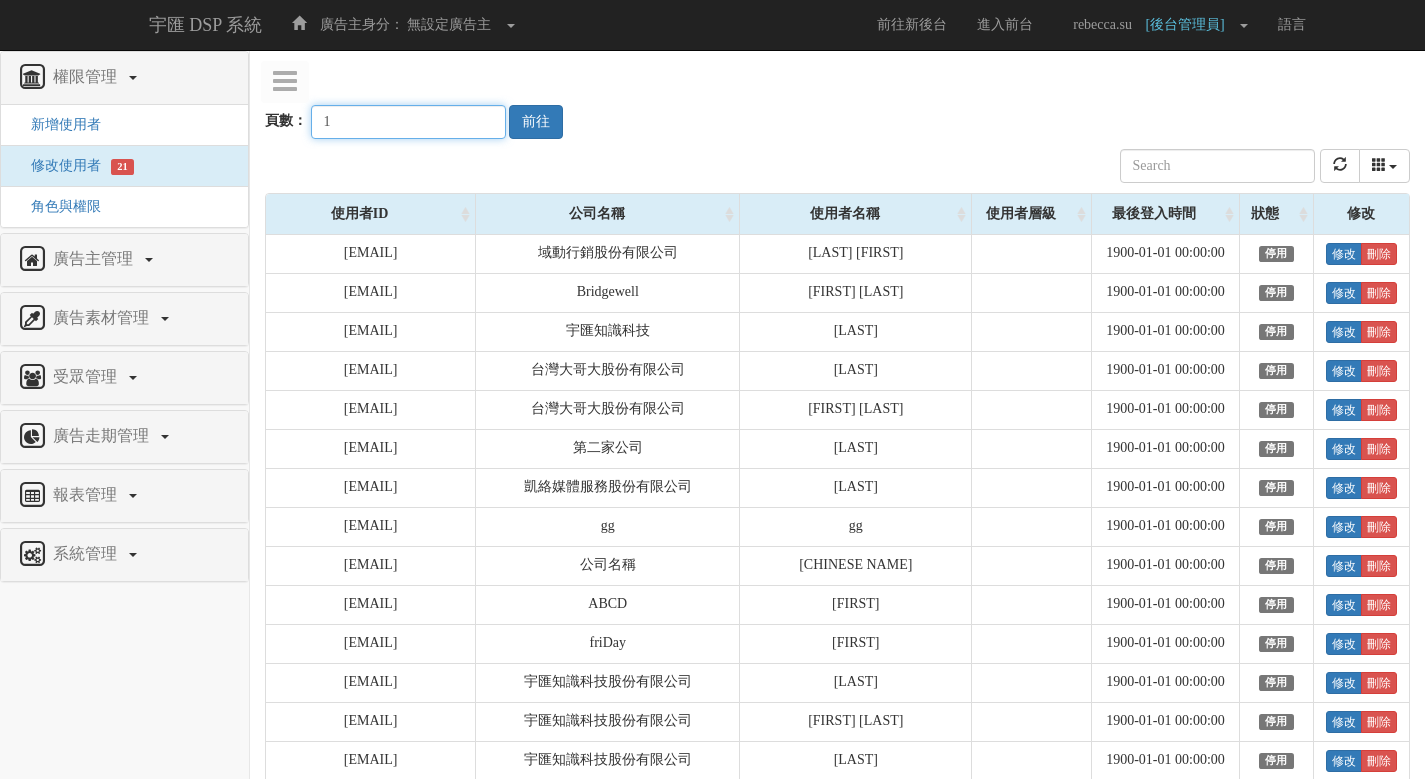 click on "1" at bounding box center (408, 122) 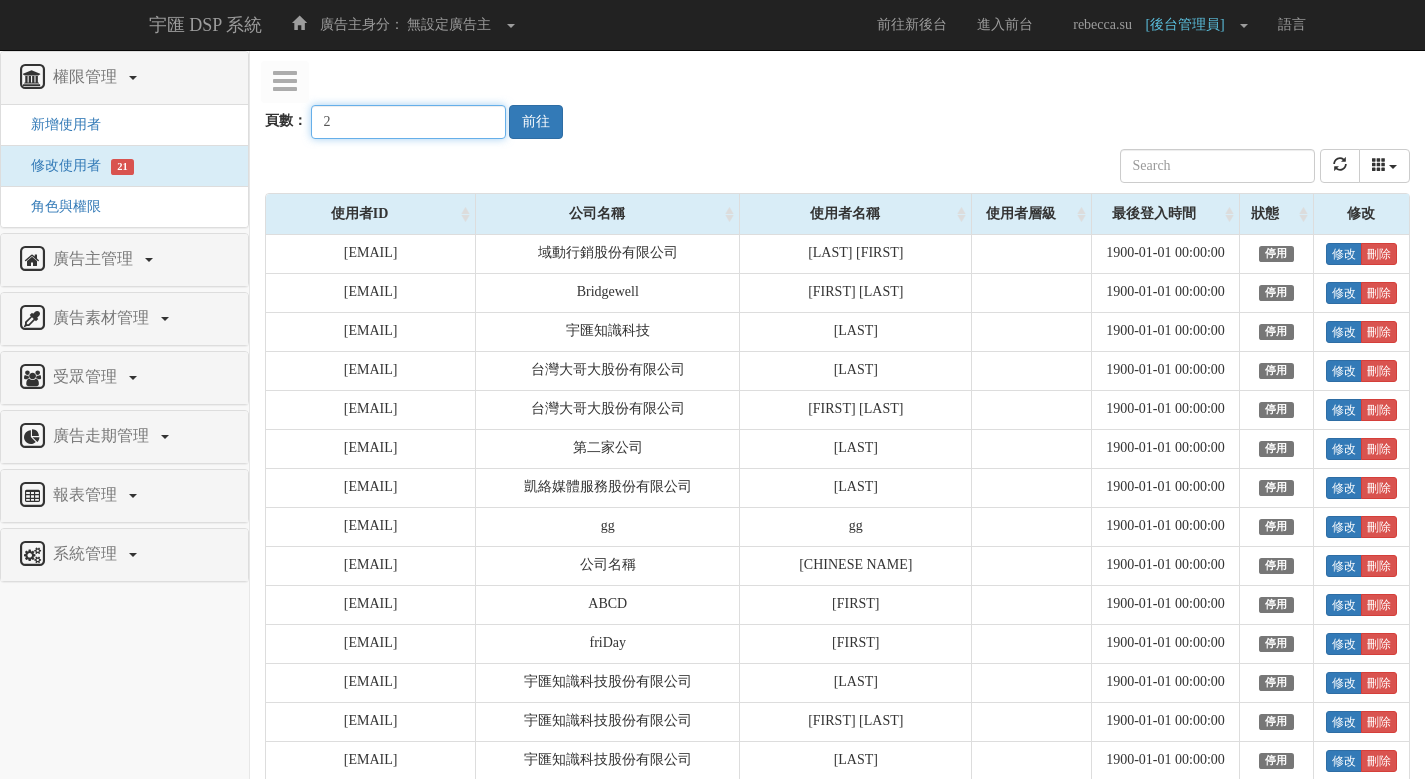 type on "2" 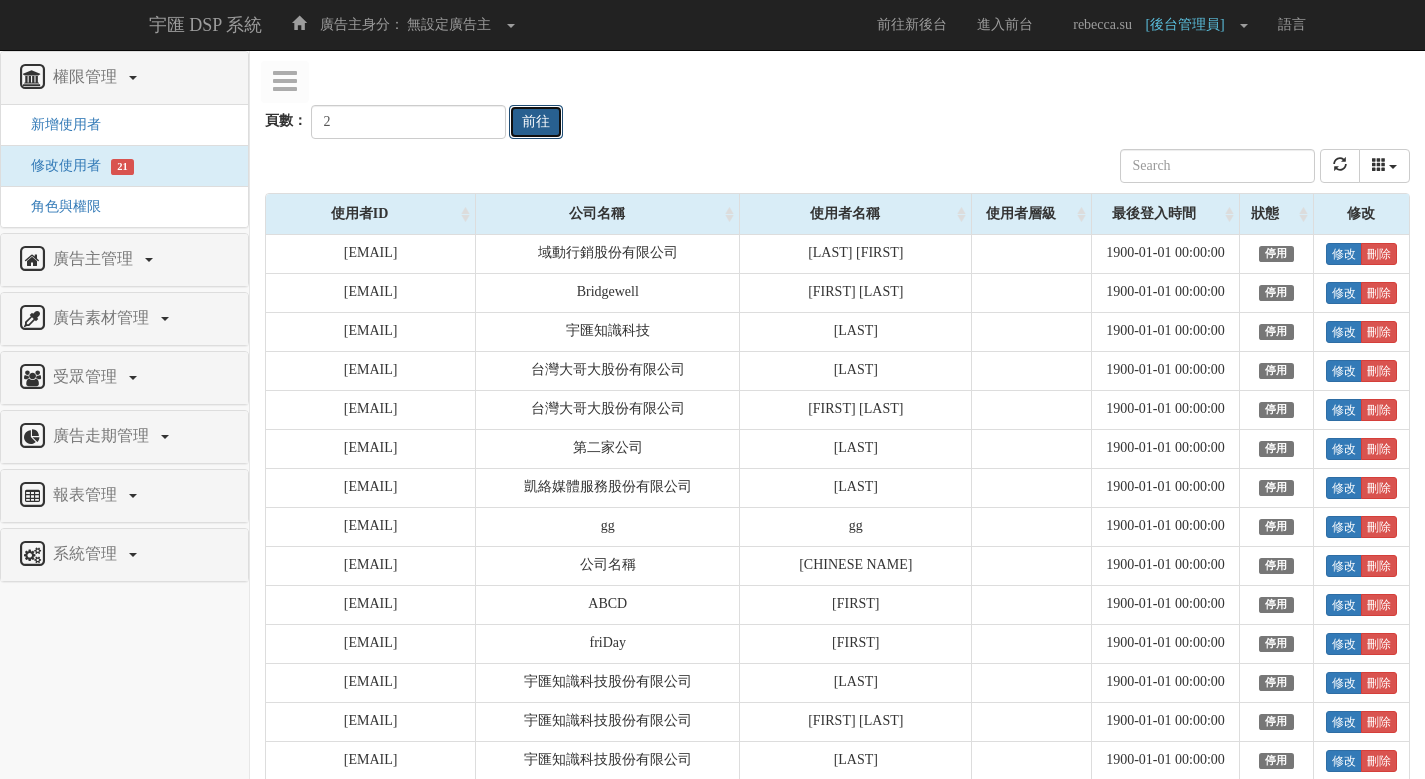 click on "前往" at bounding box center [536, 122] 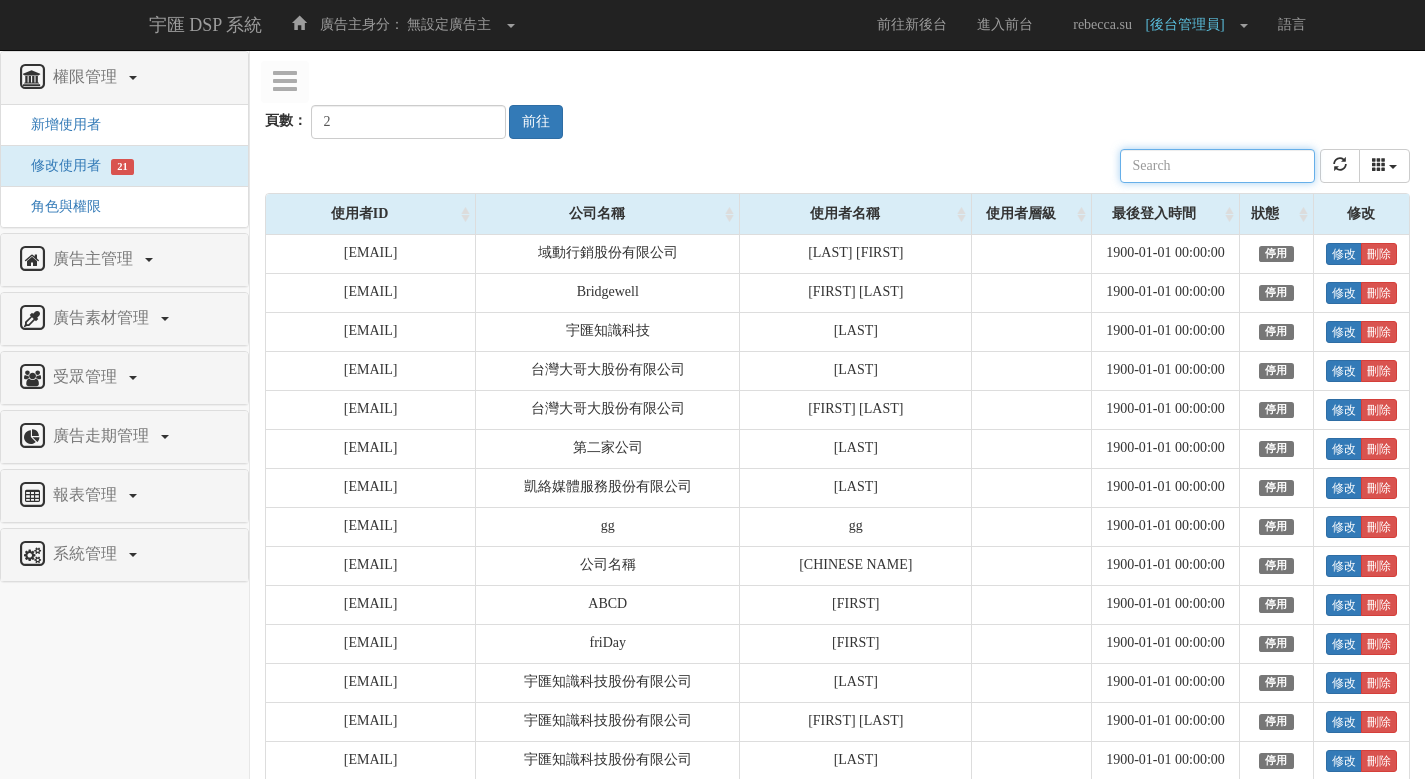 click at bounding box center (1217, 166) 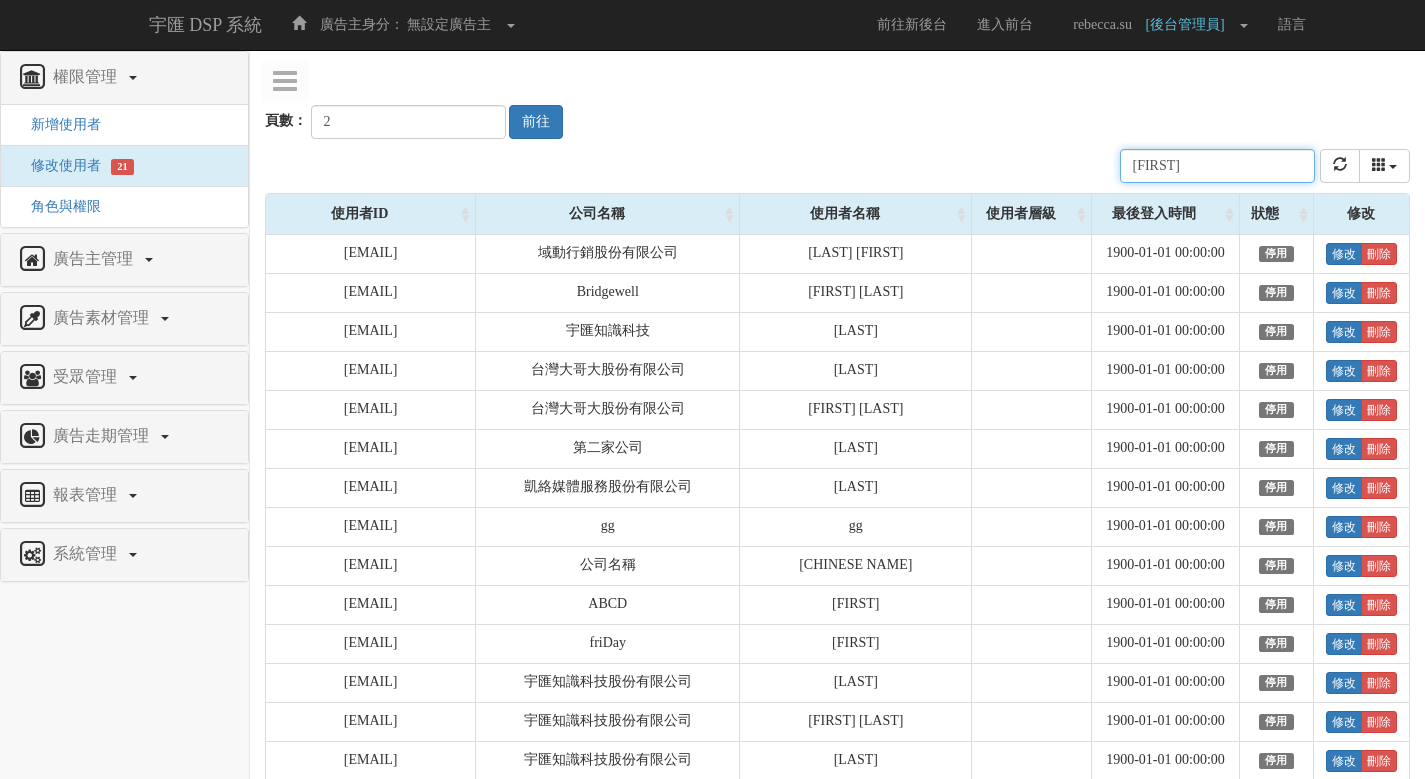 type on "[FIRST]" 